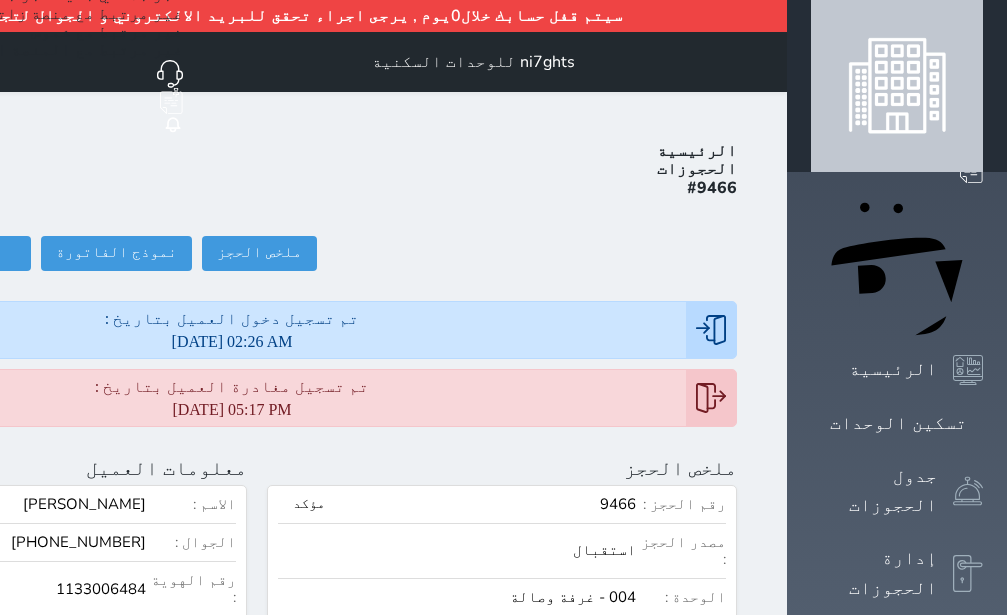 scroll, scrollTop: 0, scrollLeft: 0, axis: both 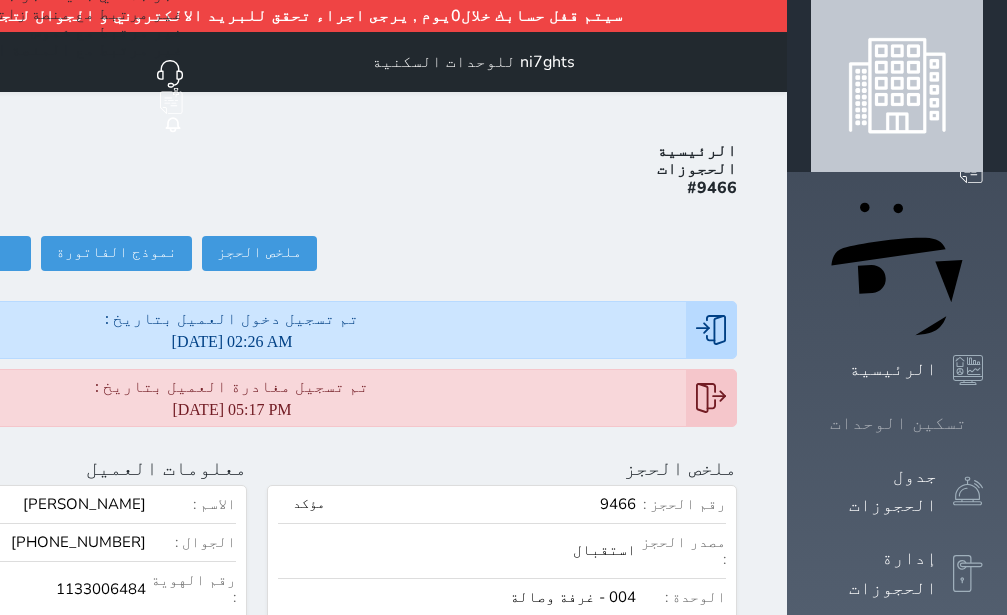 click 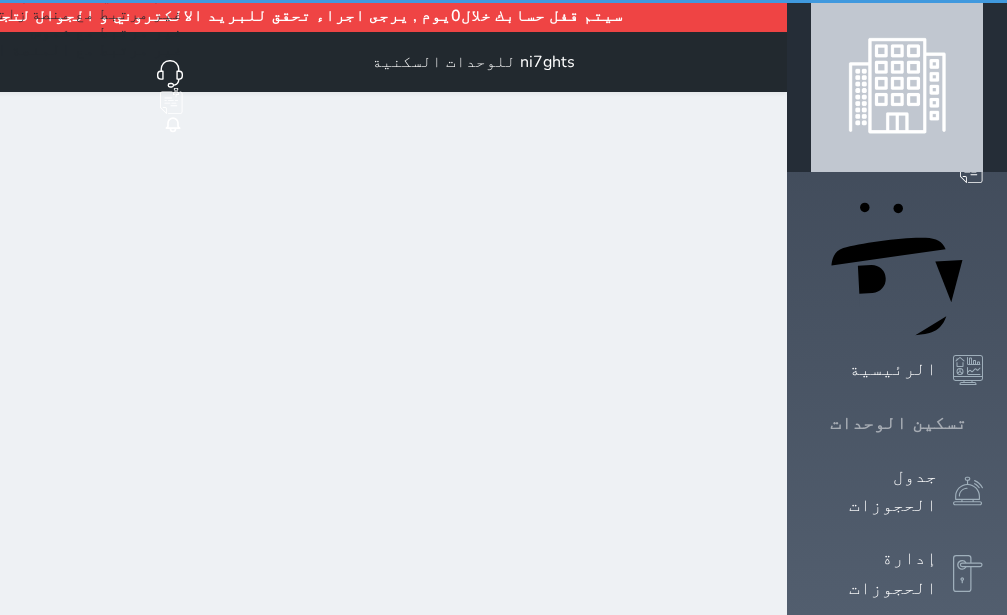 click 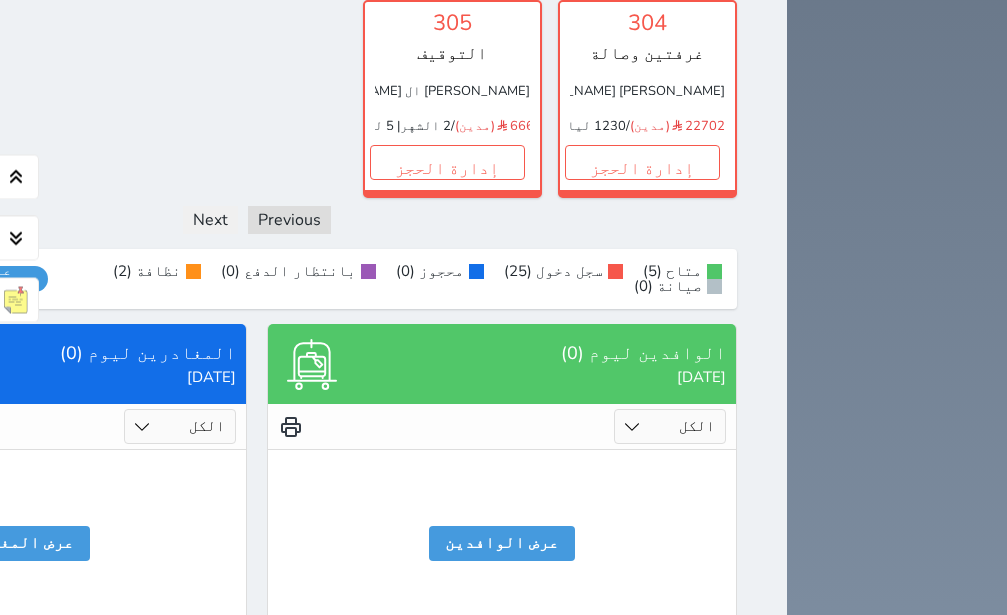 scroll, scrollTop: 1835, scrollLeft: 0, axis: vertical 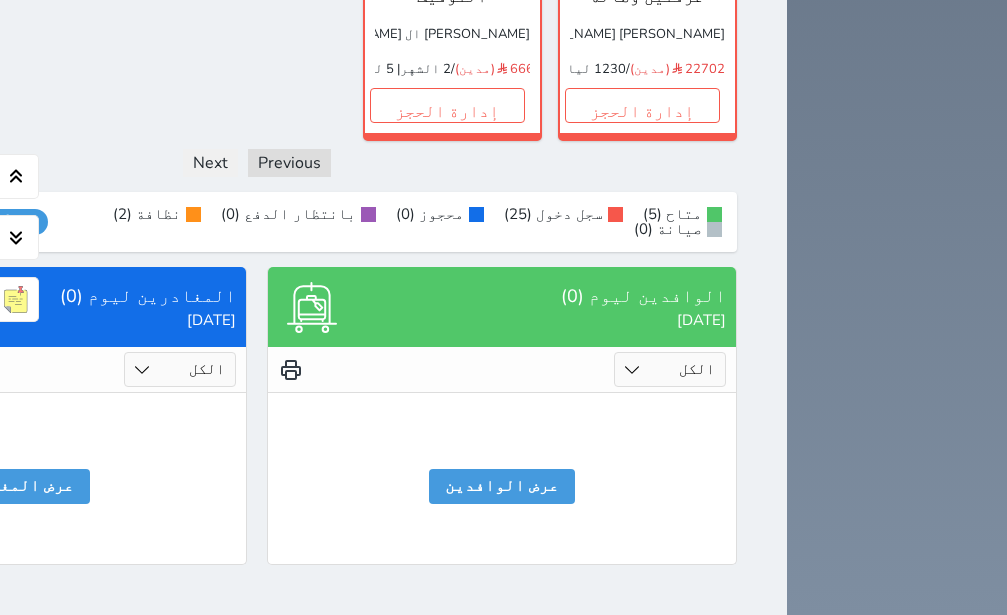 click on "متاح (5)   سجل دخول (25)   محجوز (0)   بانتظار الدفع (0)   نظافة (2)   صيانة (0)     عرض رصيد الصندوق   يرجي الانتظار   رصيد الصندوق : 0    تقرير استلام" at bounding box center (257, 222) 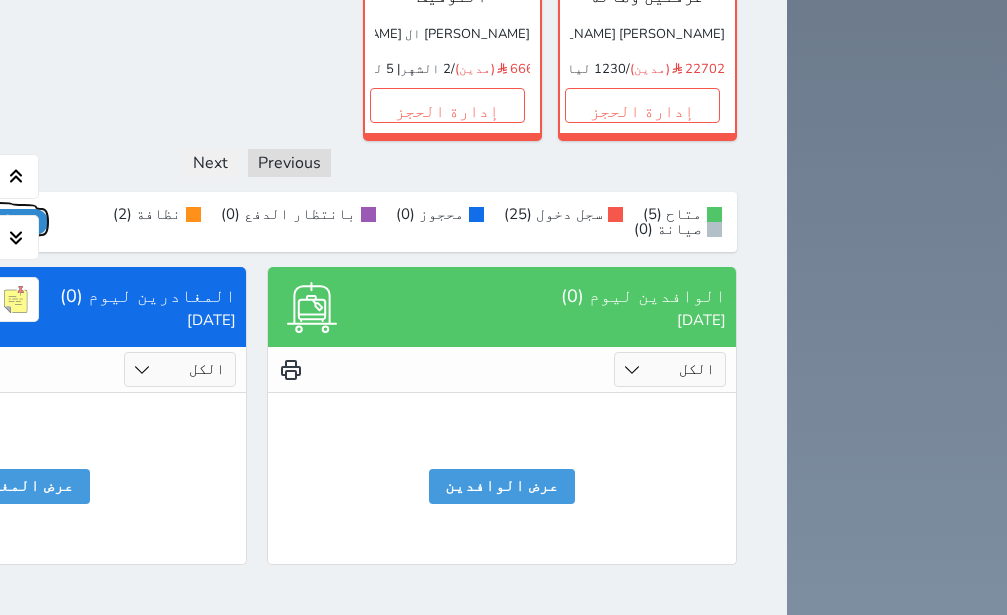 click on "عرض رصيد الصندوق" at bounding box center [-22, 222] 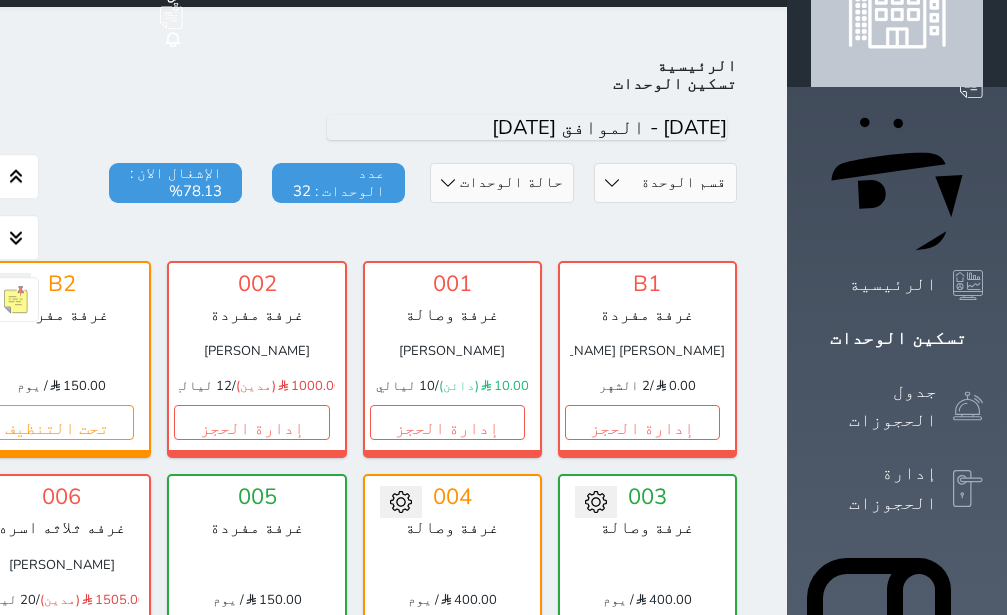 scroll, scrollTop: 126, scrollLeft: 0, axis: vertical 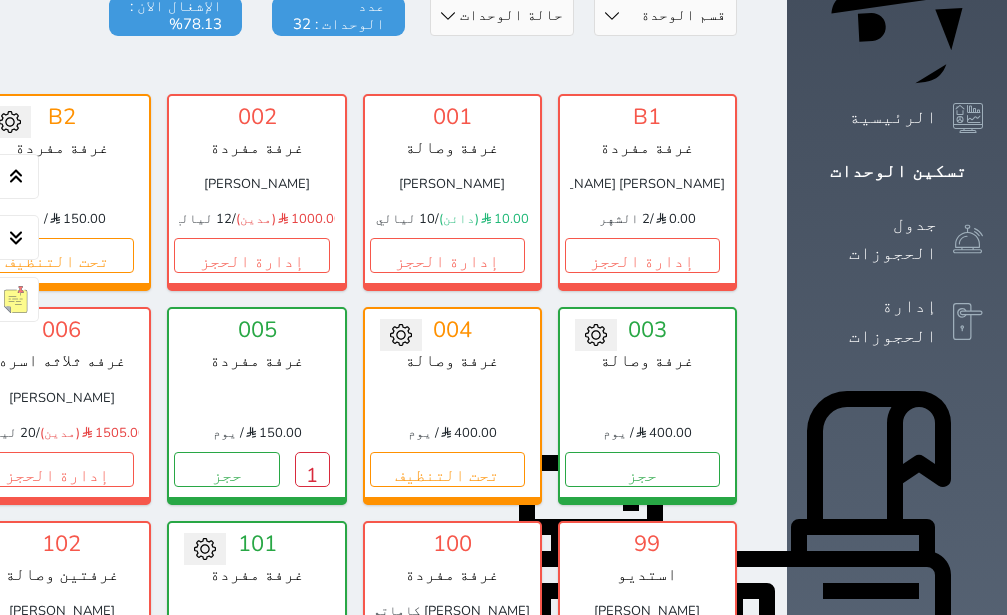 click on "إدارة الحجز" at bounding box center [-139, 255] 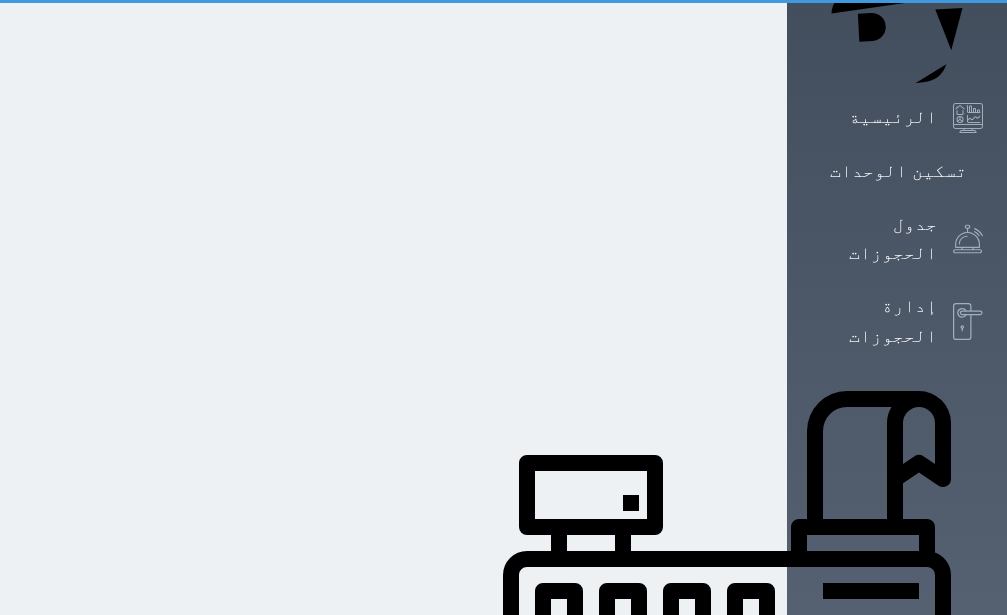 click on "إدارة الحجز" at bounding box center (-139, 255) 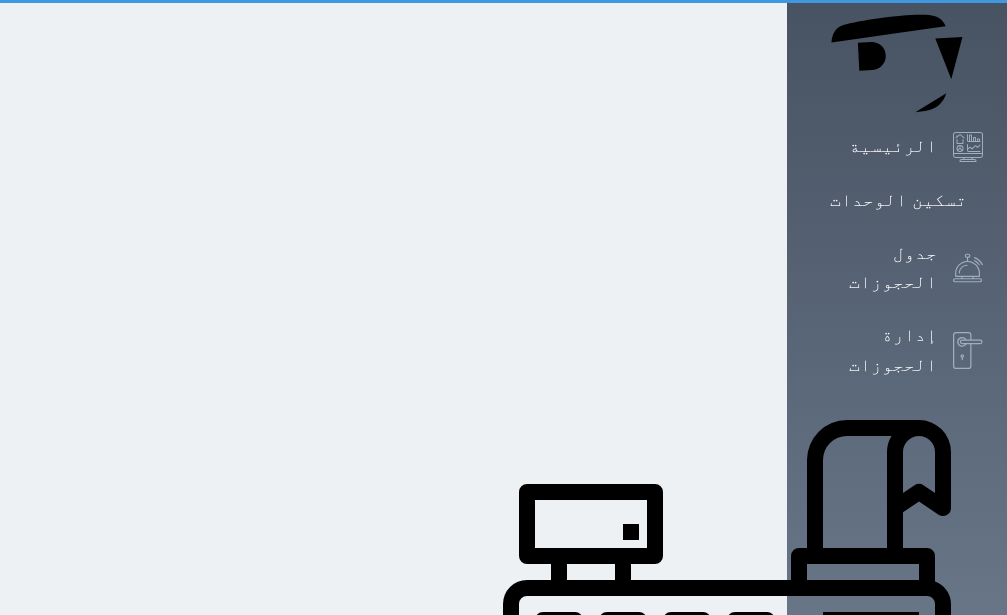 scroll, scrollTop: 161, scrollLeft: 0, axis: vertical 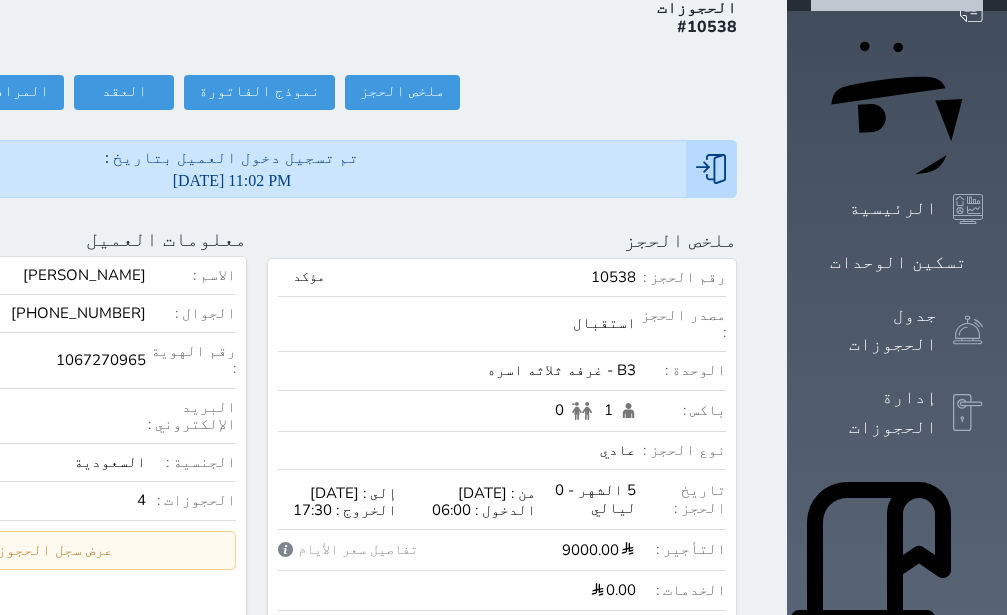 click on "الرئيسية   الحجوزات   #10538         ملخص الحجز         ملخص الحجز #10538                           نموذج الفاتورة           العقد         العقد #10538                                   العقود الموقعه #10538
العقود الموقعه (0)
#   تاريخ التوقيع   الاجرائات       المرافقين (0)         المرافقين                 البحث عن المرافقين :        الاسم       رقم الهوية       البريد الإلكتروني       الجوال           تغيير العميل              الاسم *     الجنس    اختر الجنس   ذكر انثى   تاريخ الميلاد         تاريخ الميلاد الهجرى         صلة القرابة
اختر صلة القرابة   ابن ابنه زوجة اخ اخت اب ام زوج أخرى   نوع العميل   اختر نوع   مواطن مواطن خليجي" at bounding box center [257, 814] 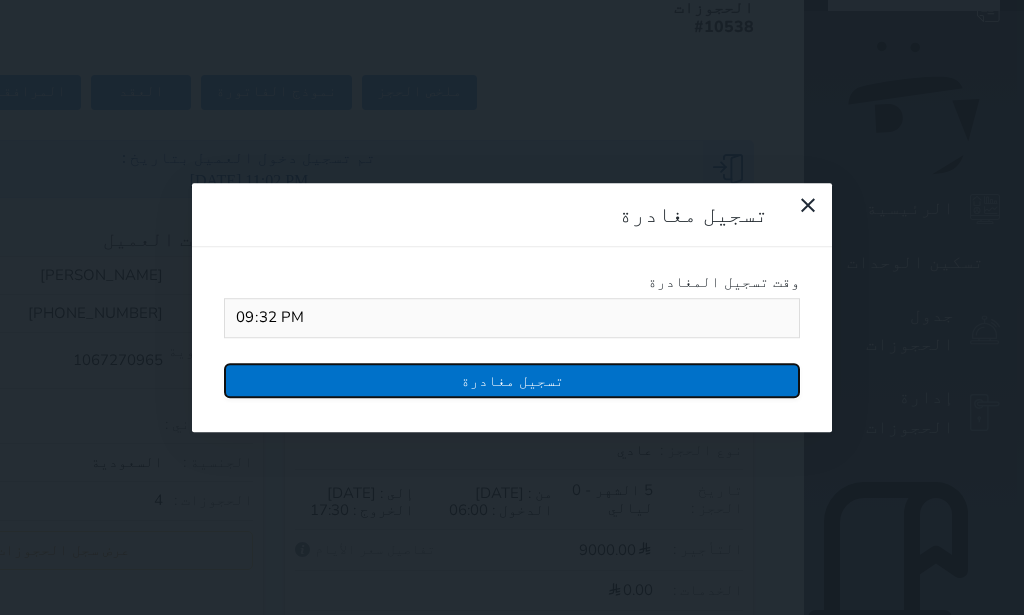 click on "تسجيل مغادرة" at bounding box center (512, 380) 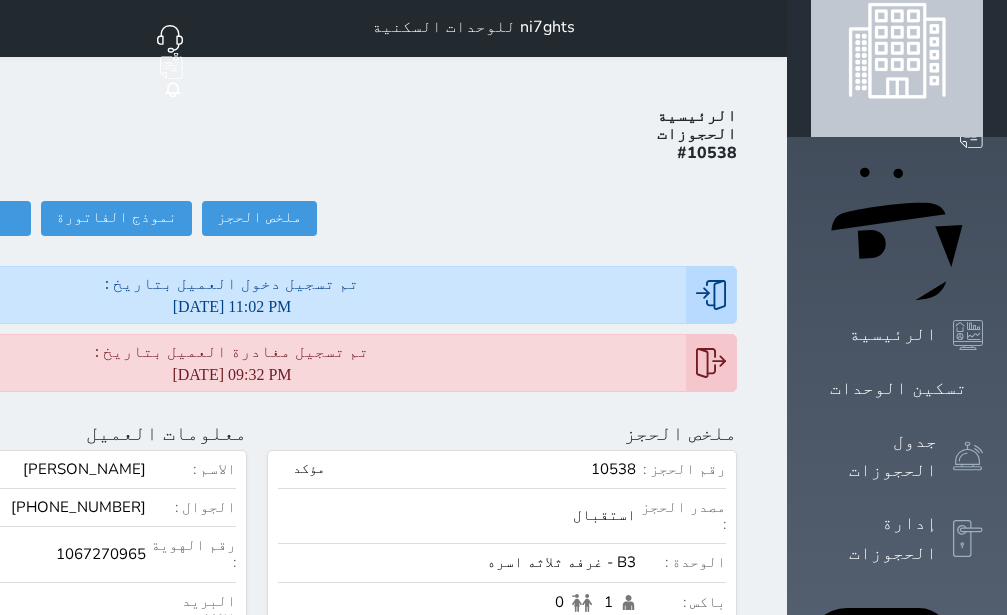 scroll, scrollTop: 0, scrollLeft: 0, axis: both 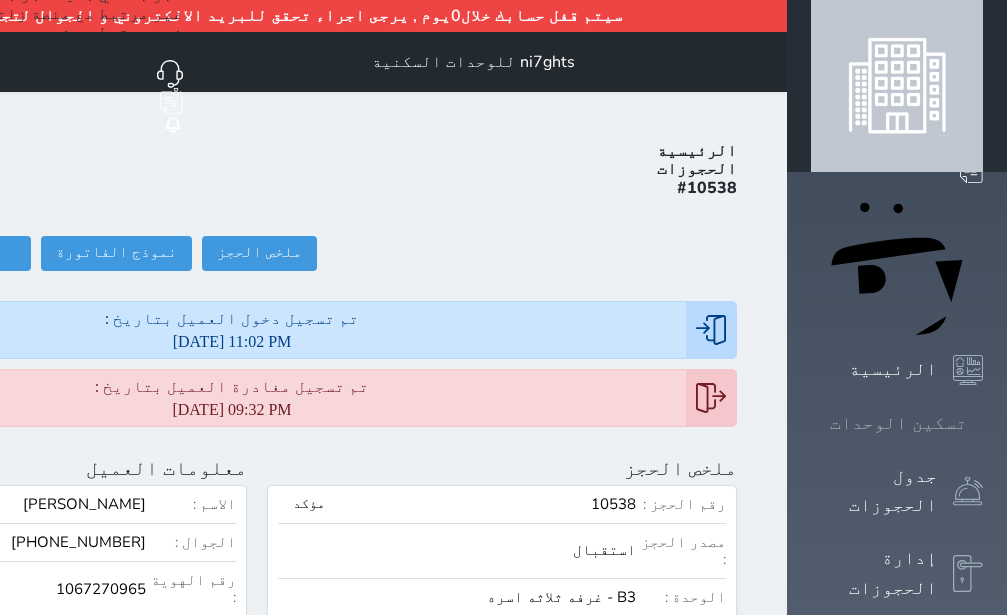 click on "تسكين الوحدات" at bounding box center (898, 423) 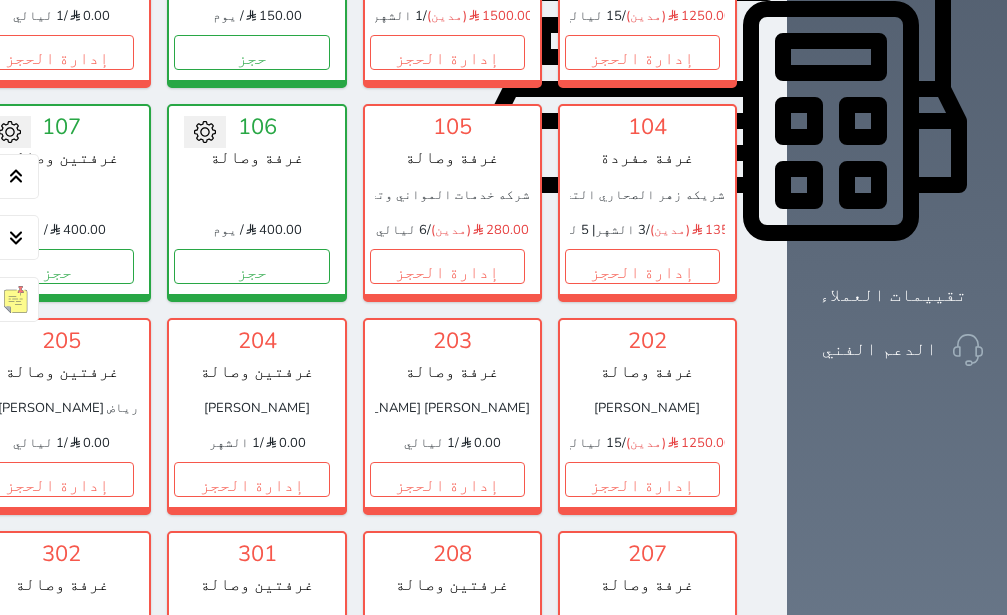 scroll, scrollTop: 882, scrollLeft: 0, axis: vertical 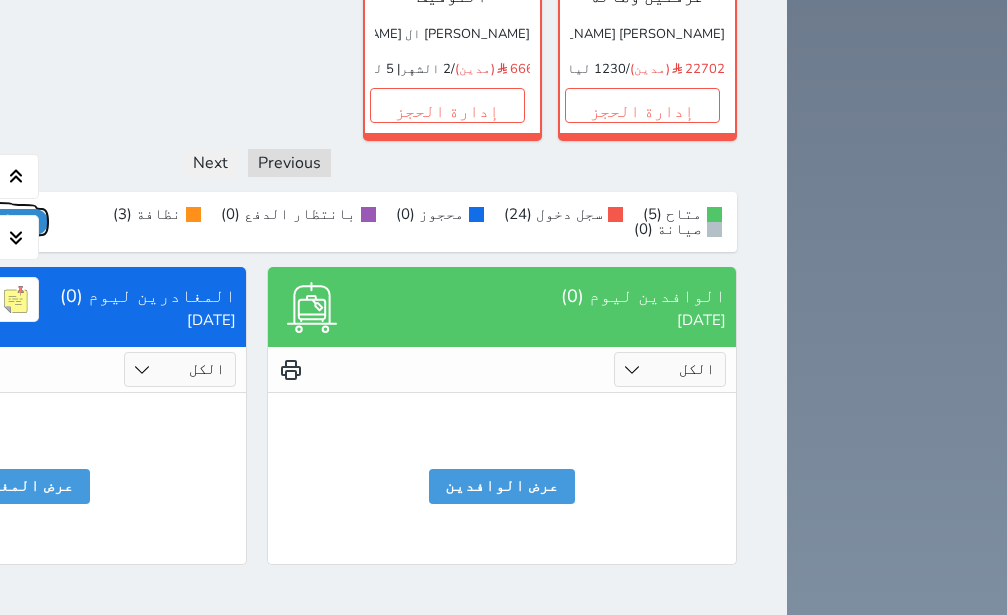 click on "عرض رصيد الصندوق" at bounding box center [-22, 222] 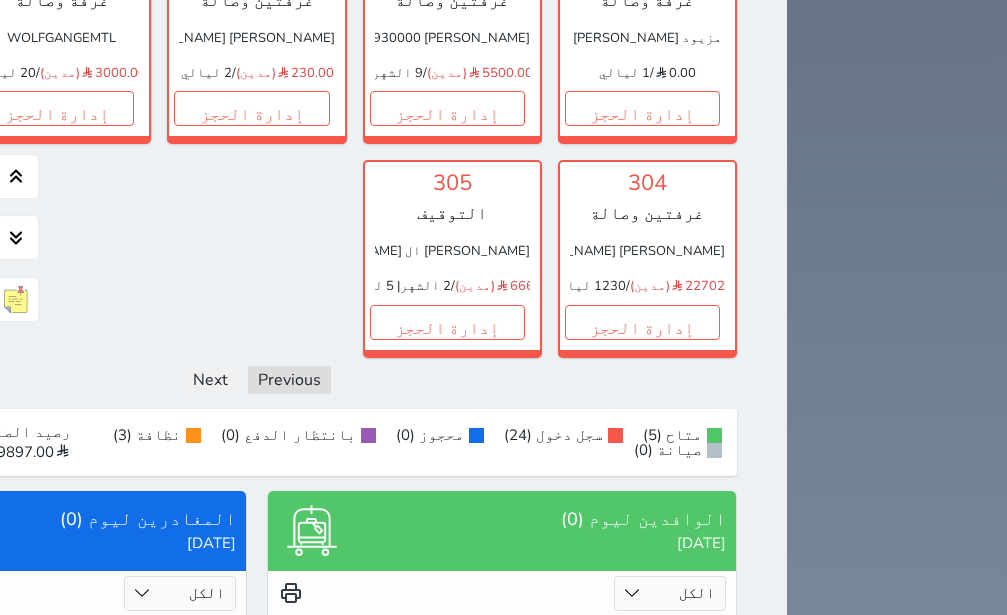 scroll, scrollTop: 1512, scrollLeft: 0, axis: vertical 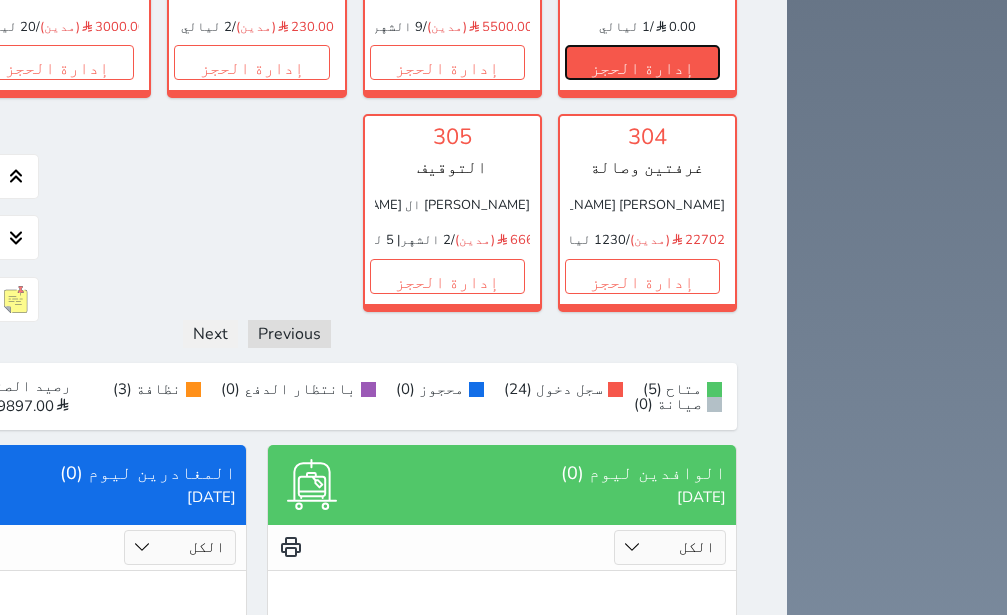 click on "إدارة الحجز" at bounding box center (642, 62) 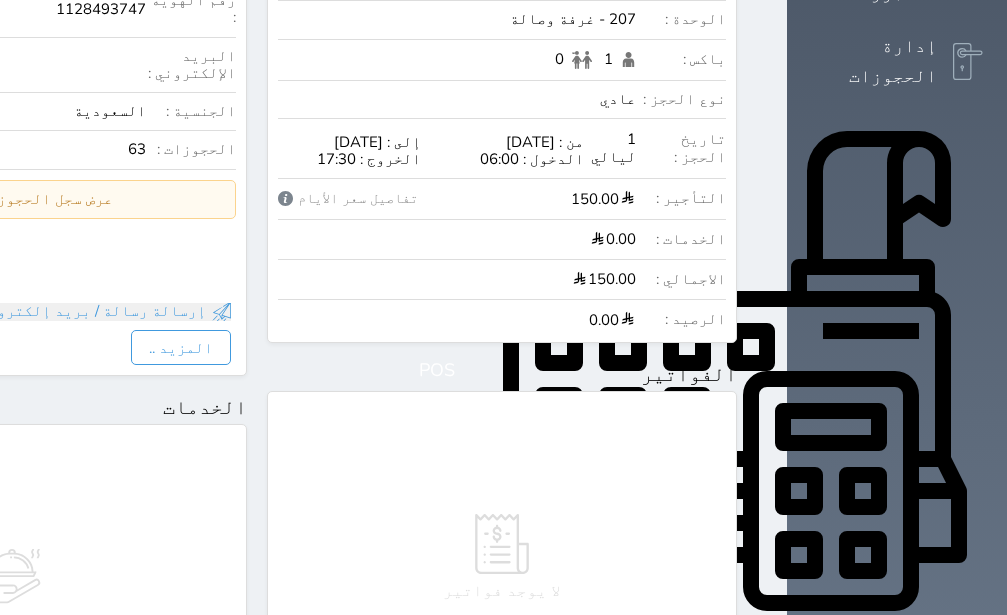 scroll, scrollTop: 0, scrollLeft: 0, axis: both 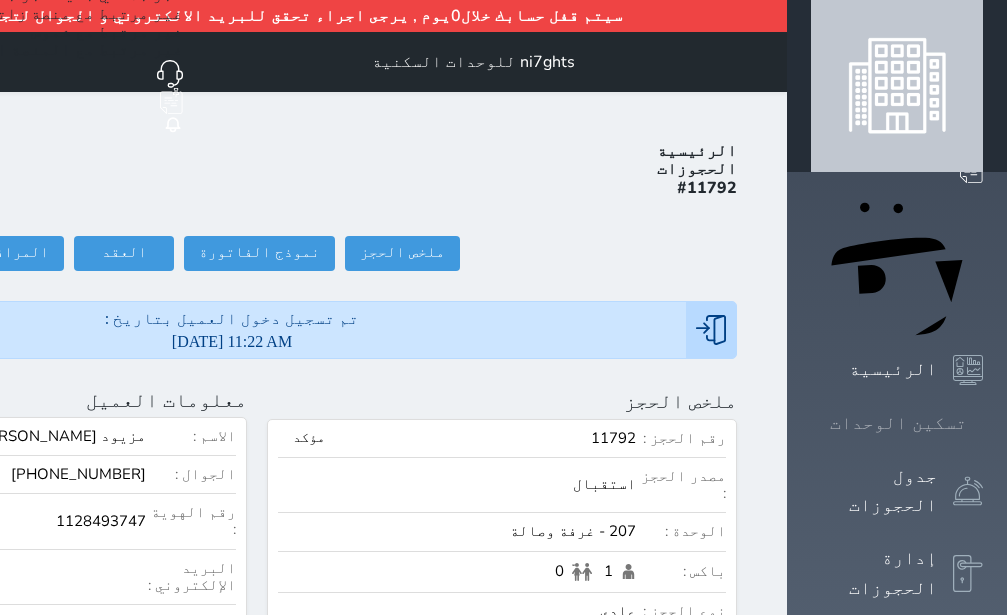 click on "تسكين الوحدات" at bounding box center [898, 423] 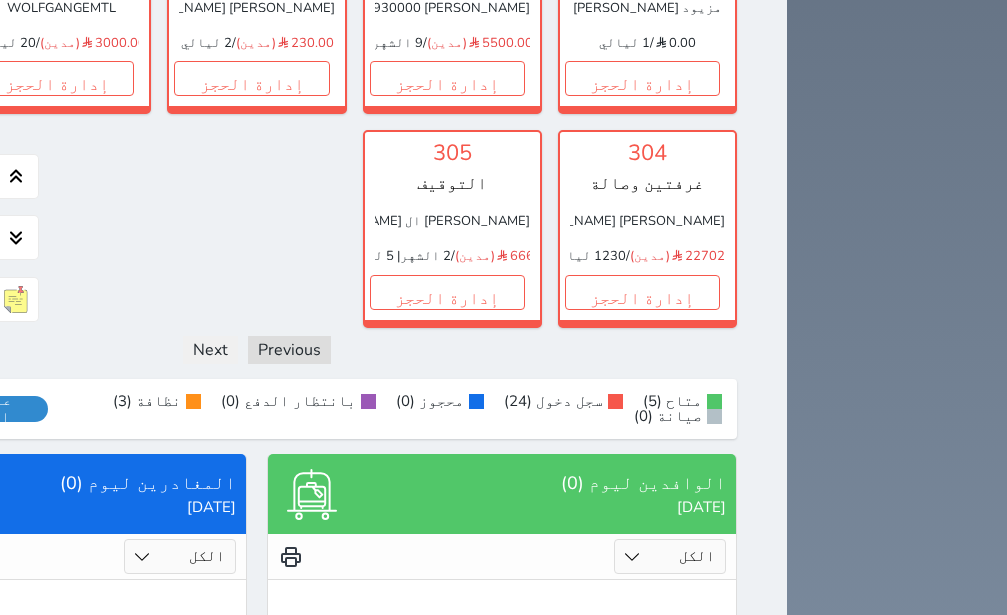 scroll, scrollTop: 1835, scrollLeft: 0, axis: vertical 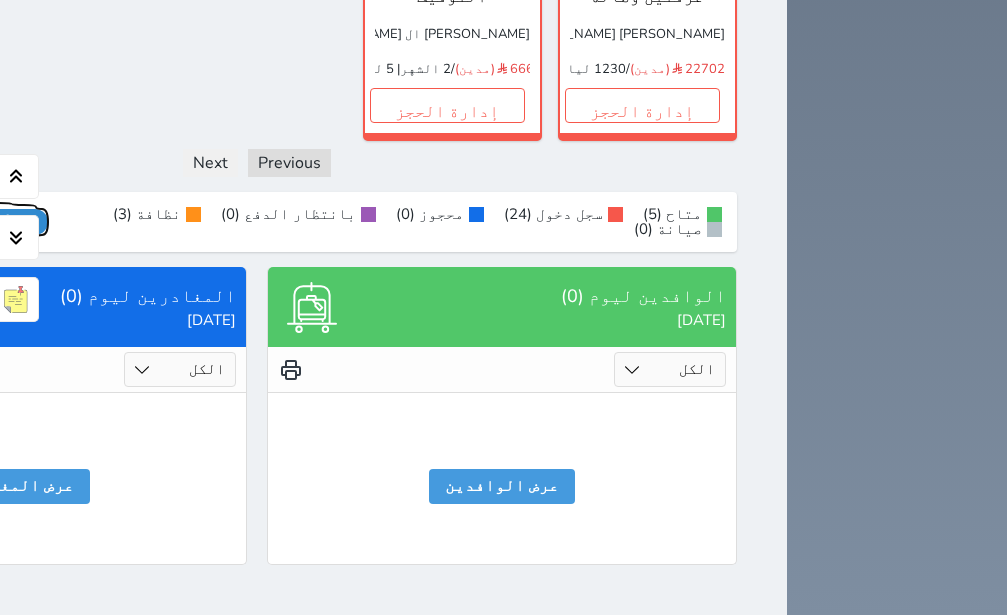 click on "عرض رصيد الصندوق" at bounding box center (-22, 222) 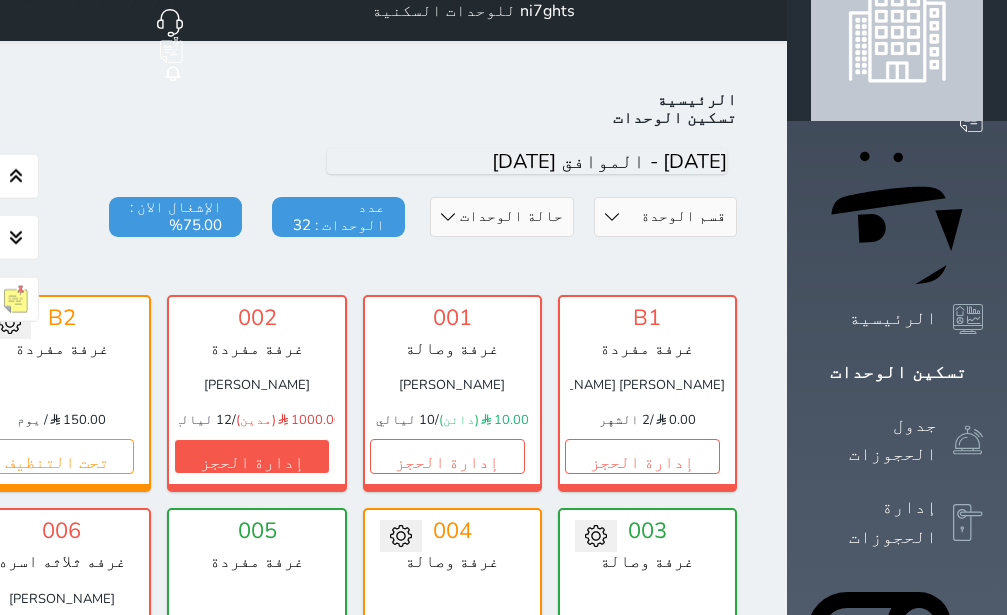 scroll, scrollTop: 0, scrollLeft: 0, axis: both 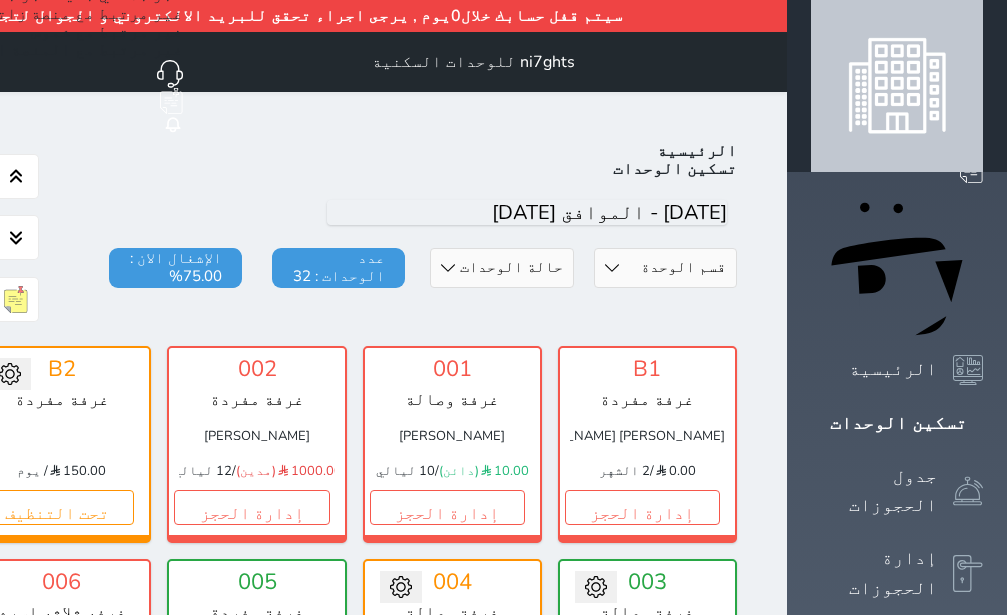 click 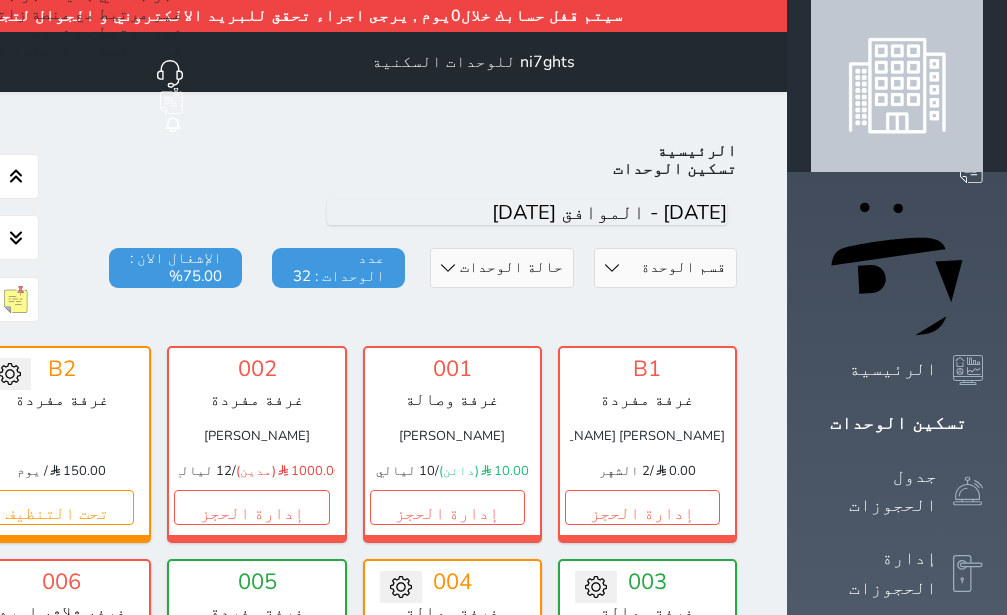 click on "الخروج" at bounding box center (-242, 243) 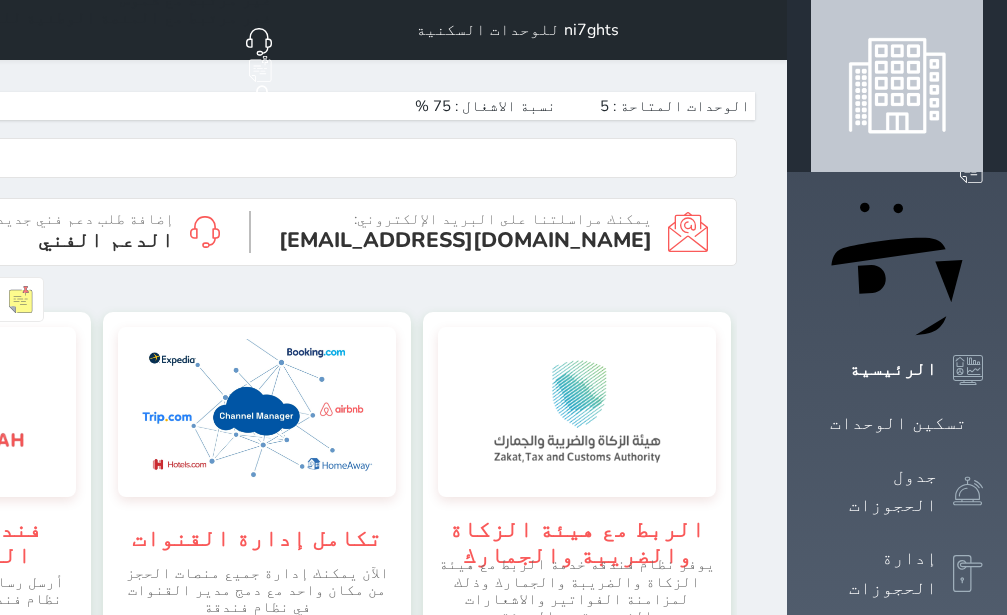 scroll, scrollTop: 0, scrollLeft: 0, axis: both 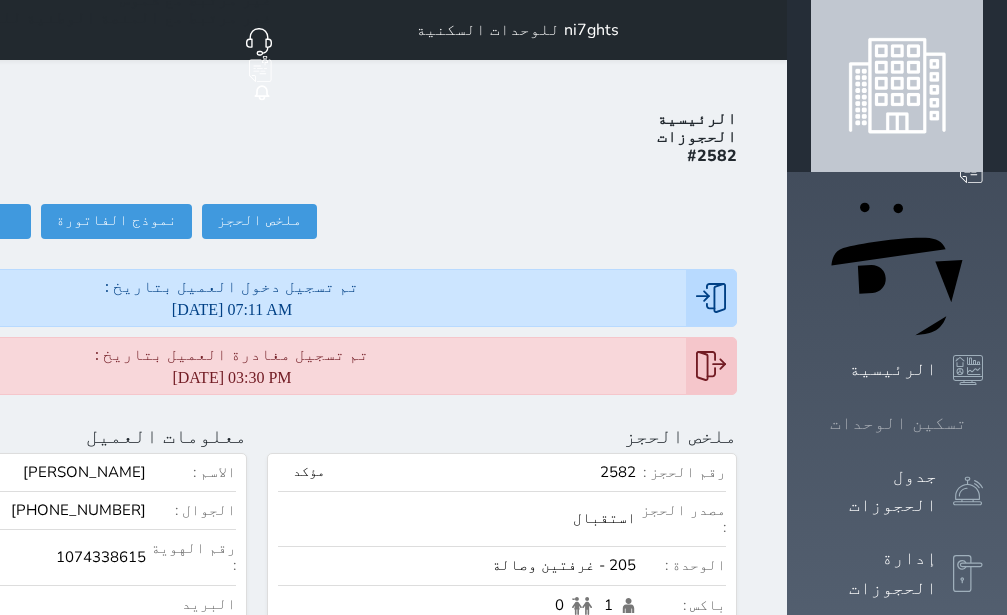 click on "تسكين الوحدات" at bounding box center [898, 423] 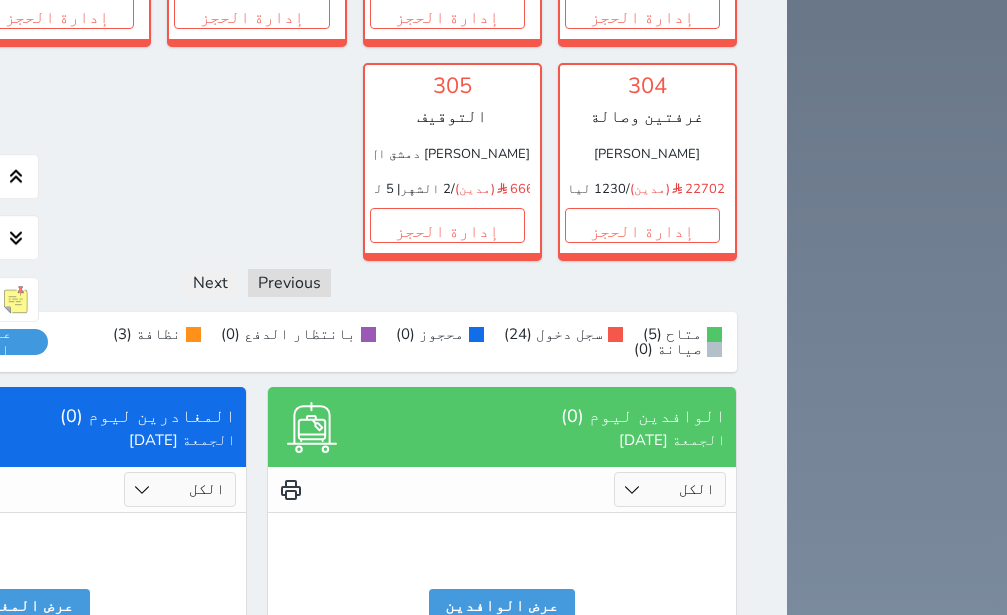 scroll, scrollTop: 1803, scrollLeft: 0, axis: vertical 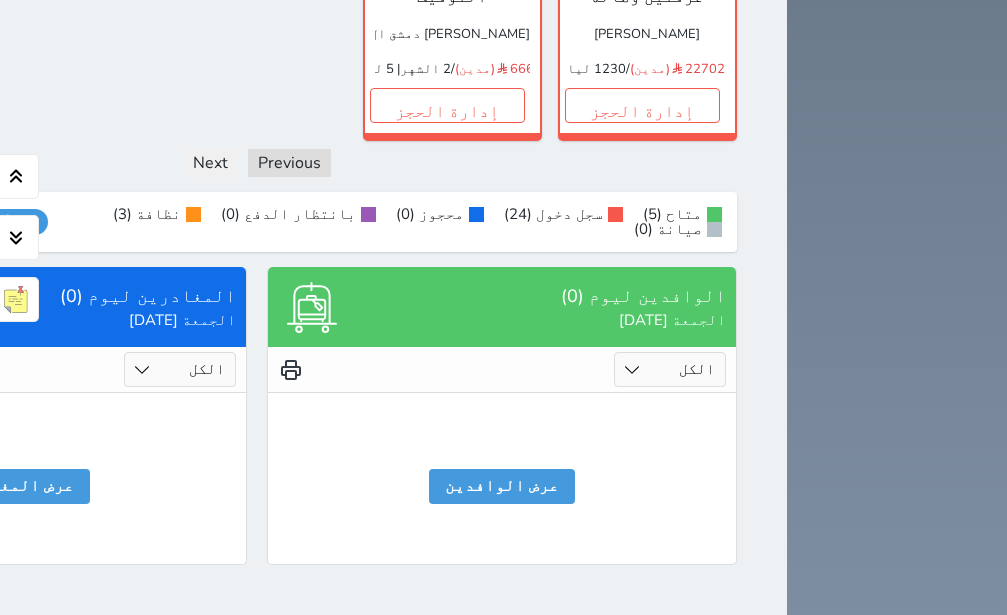 click on "إدارة الحجز" at bounding box center (-139, -109) 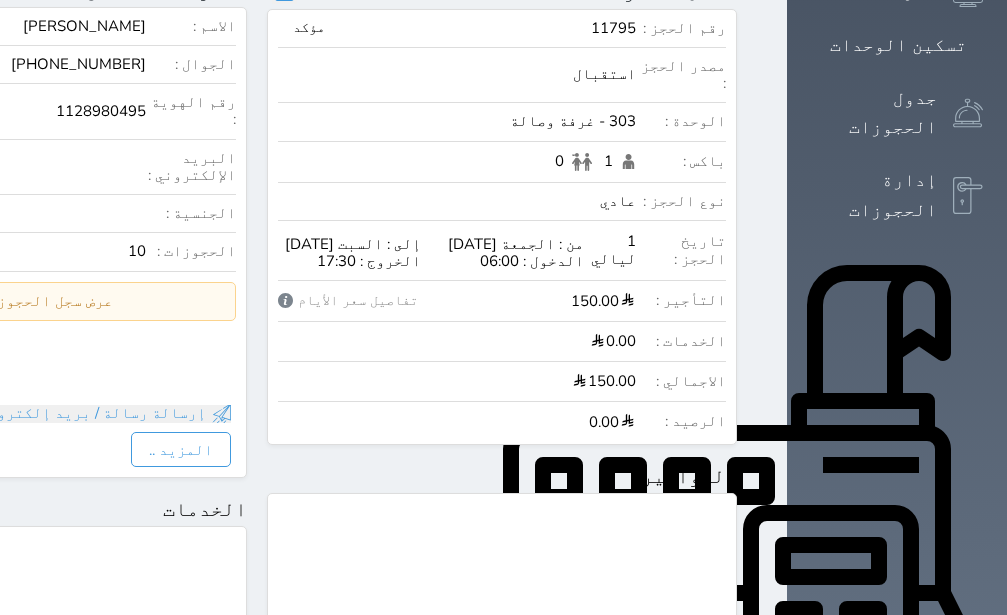 scroll, scrollTop: 0, scrollLeft: 0, axis: both 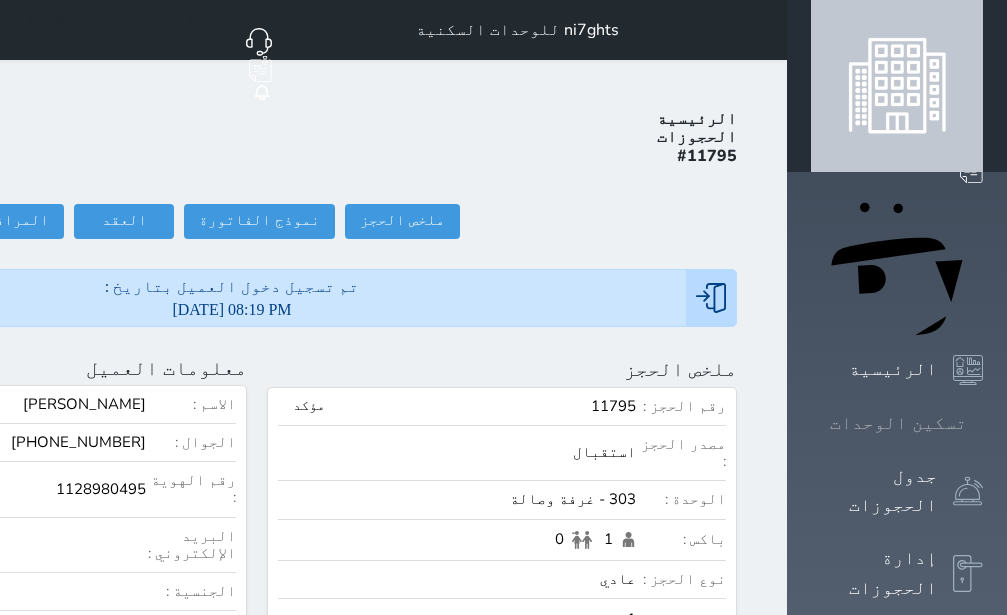 click 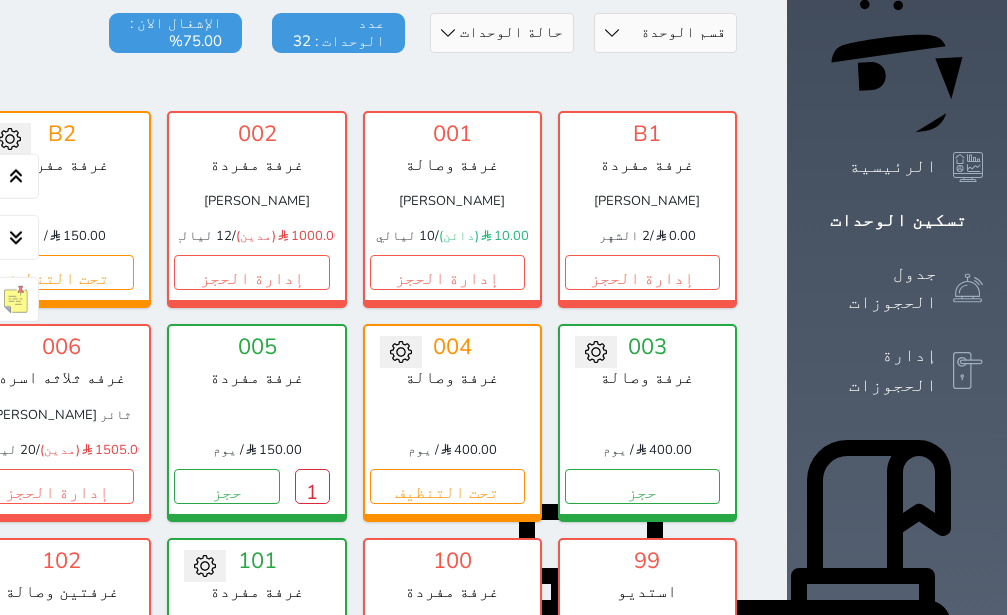 scroll, scrollTop: 252, scrollLeft: 0, axis: vertical 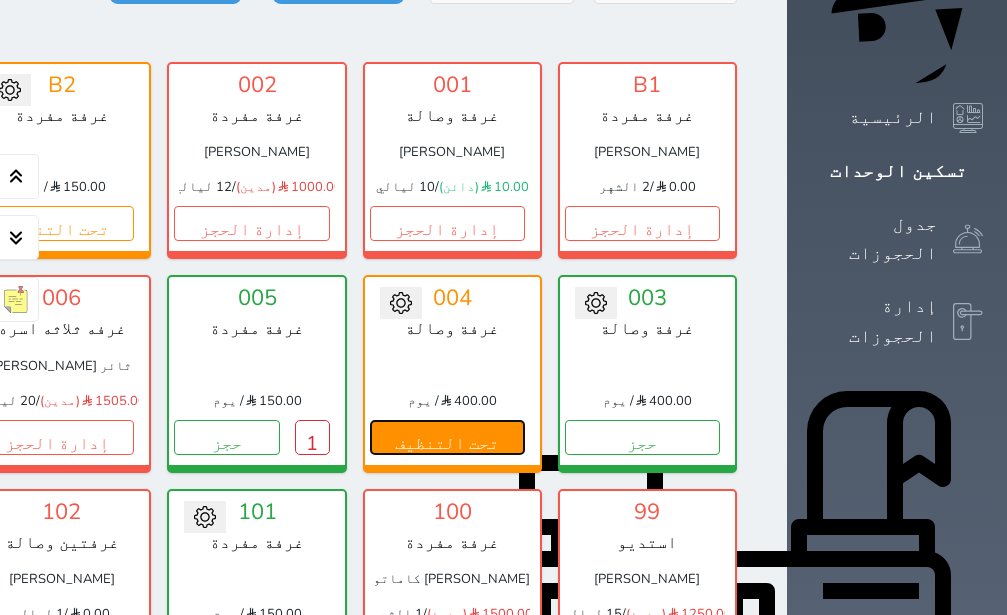 click on "تحت التنظيف" at bounding box center (447, 437) 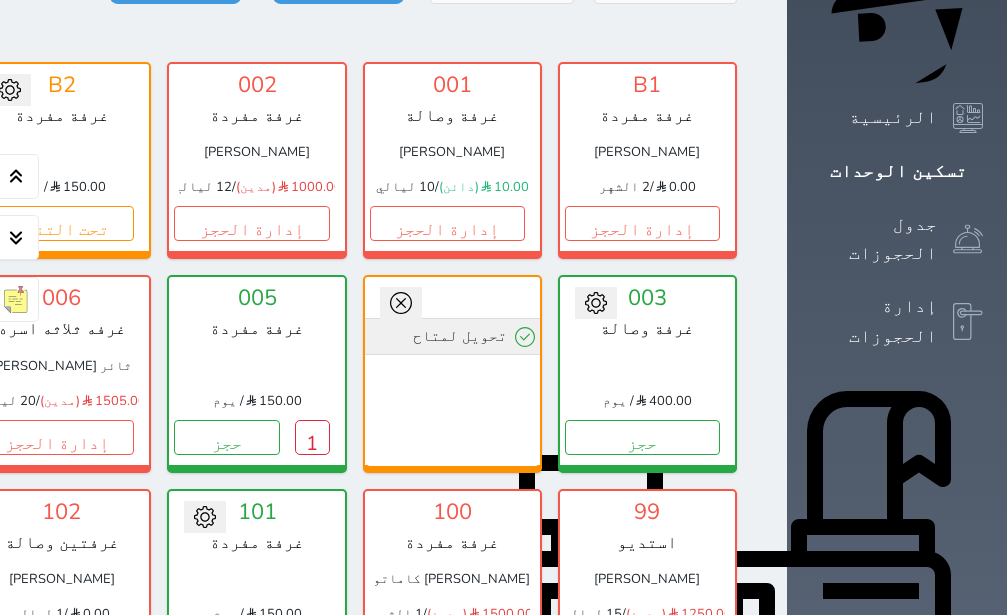 click on "تحويل لمتاح" at bounding box center [452, 336] 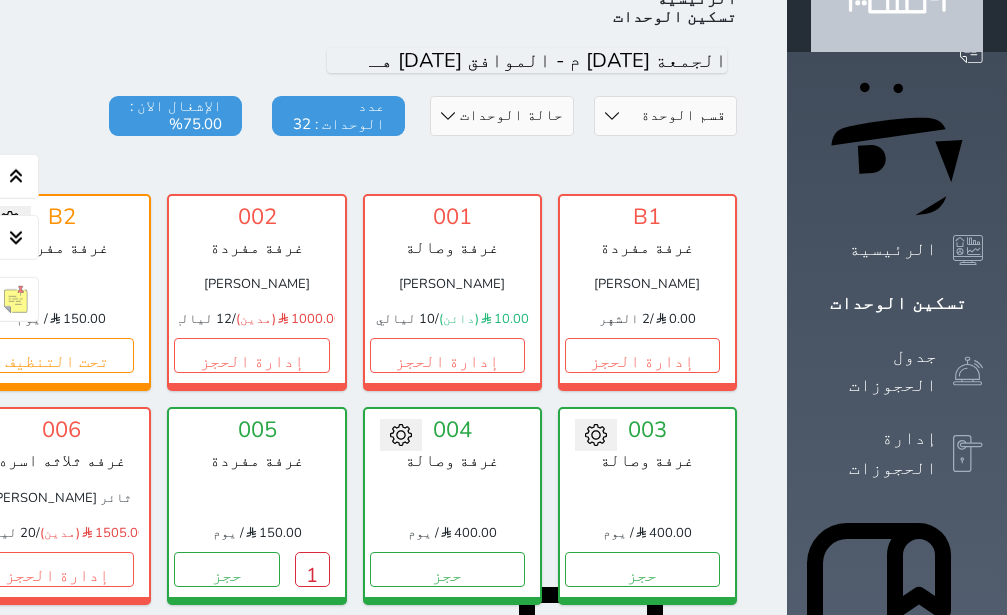 scroll, scrollTop: 0, scrollLeft: 0, axis: both 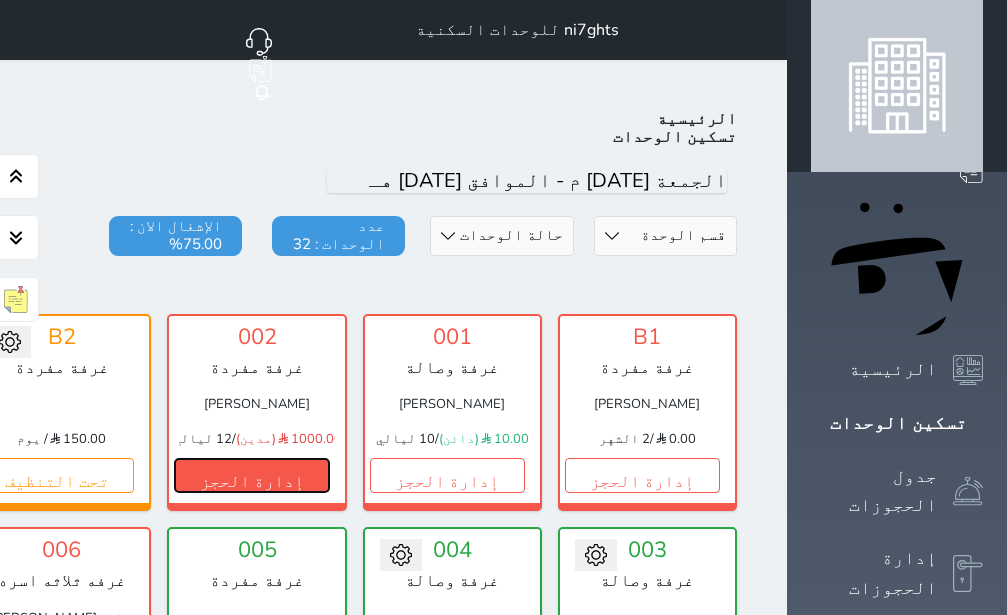 click on "إدارة الحجز" at bounding box center (251, 475) 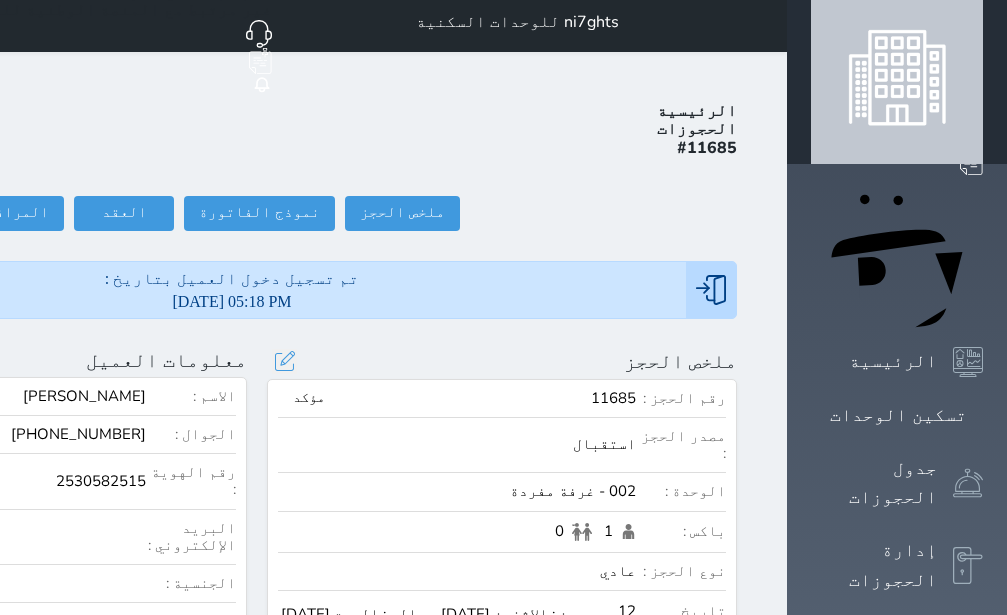 scroll, scrollTop: 0, scrollLeft: 0, axis: both 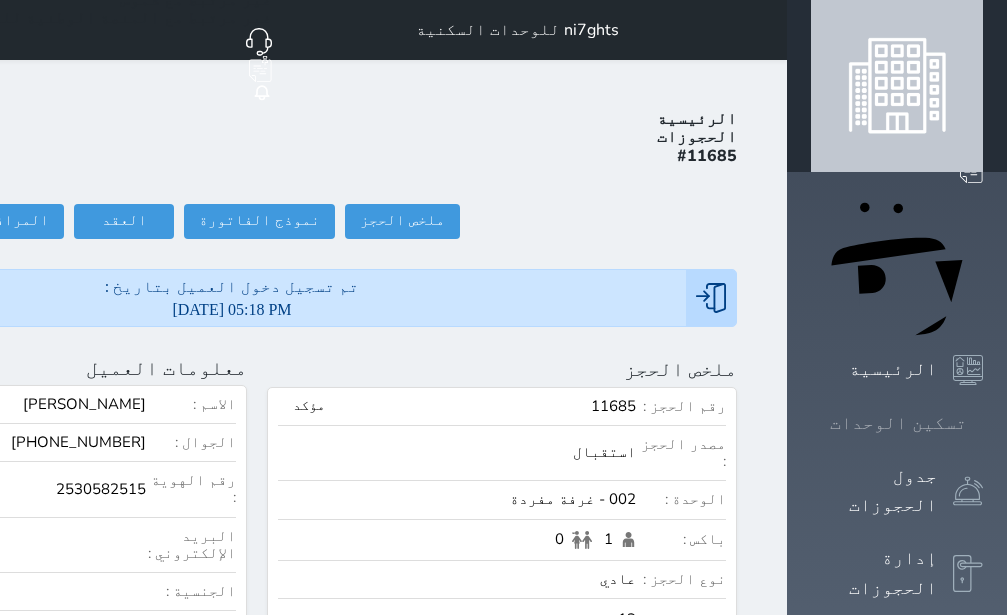 click on "تسكين الوحدات" at bounding box center [898, 423] 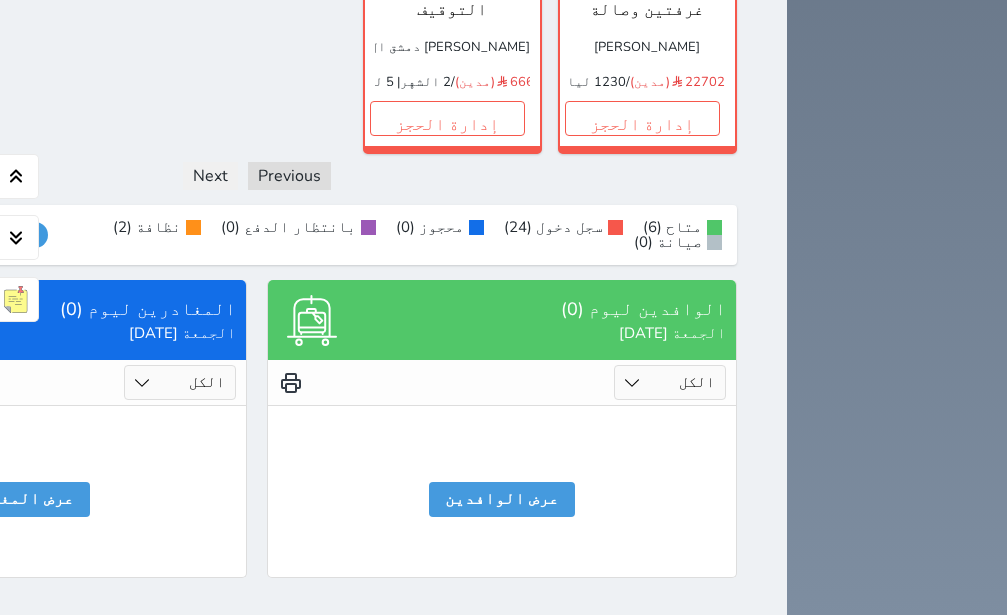 scroll, scrollTop: 1803, scrollLeft: 0, axis: vertical 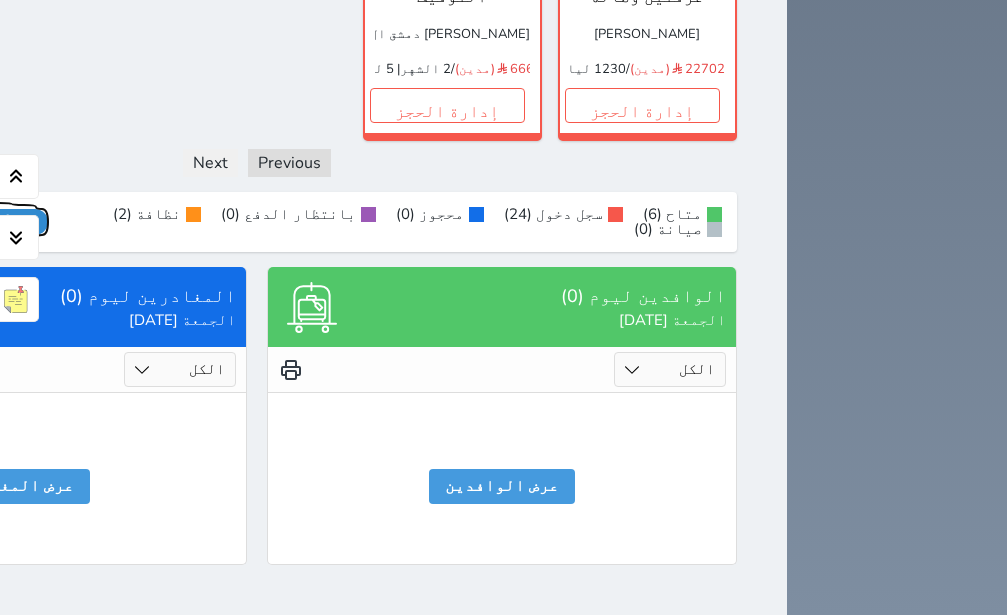 click on "عرض رصيد الصندوق" at bounding box center [-22, 222] 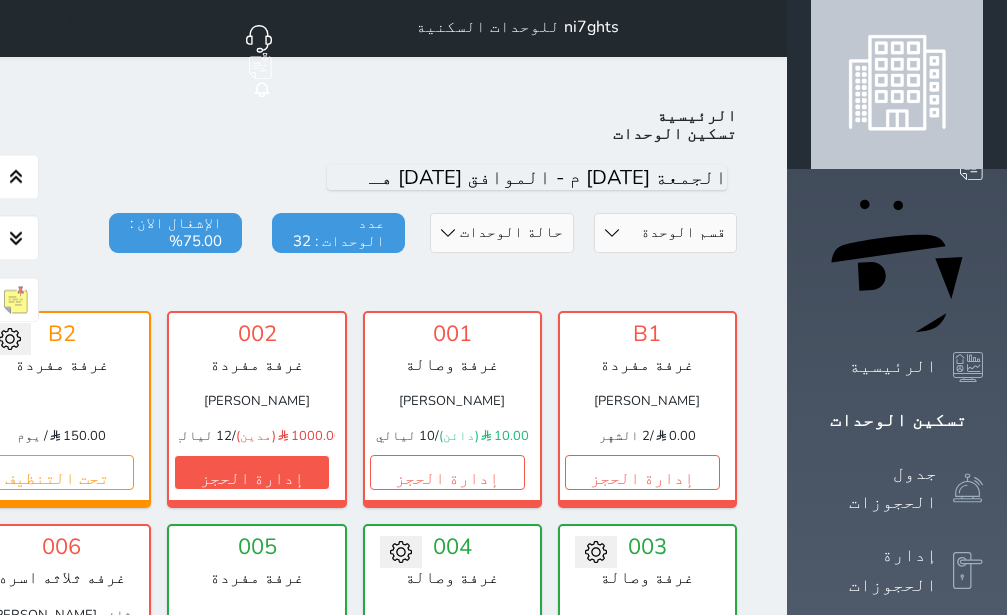 scroll, scrollTop: 0, scrollLeft: 0, axis: both 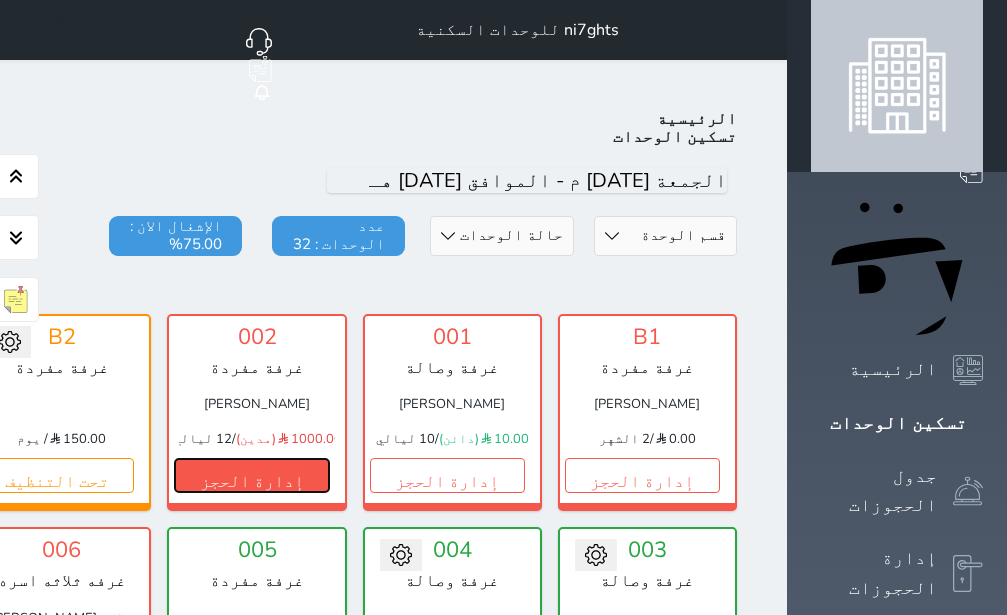 click on "إدارة الحجز" at bounding box center [251, 475] 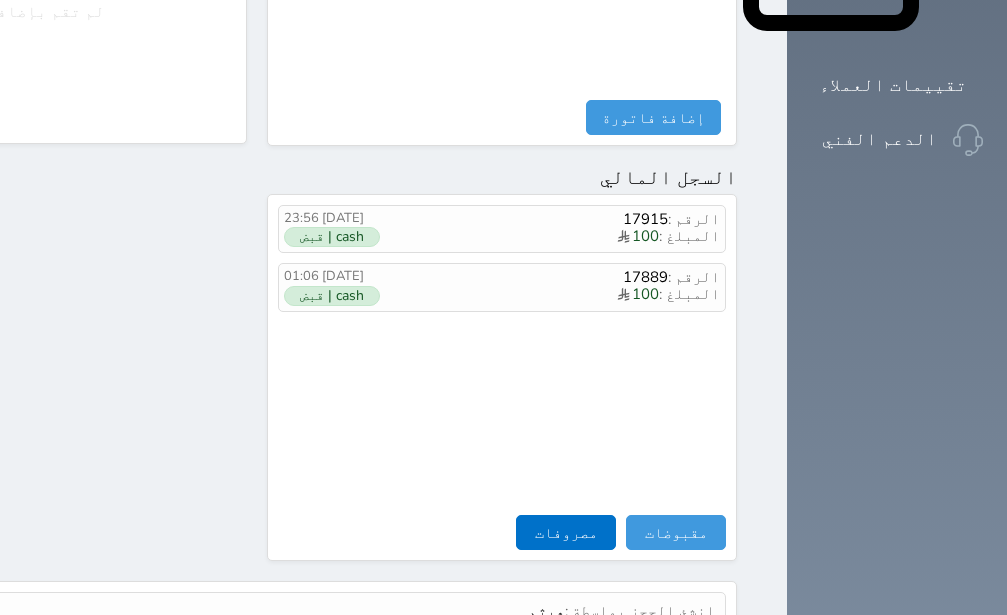 scroll, scrollTop: 1110, scrollLeft: 0, axis: vertical 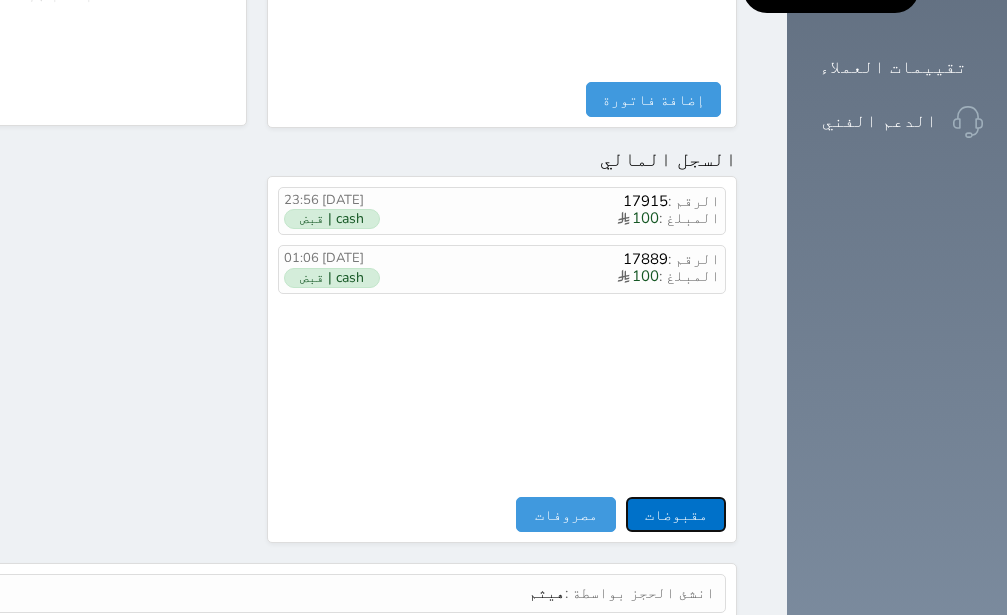 click on "مقبوضات" at bounding box center (676, 514) 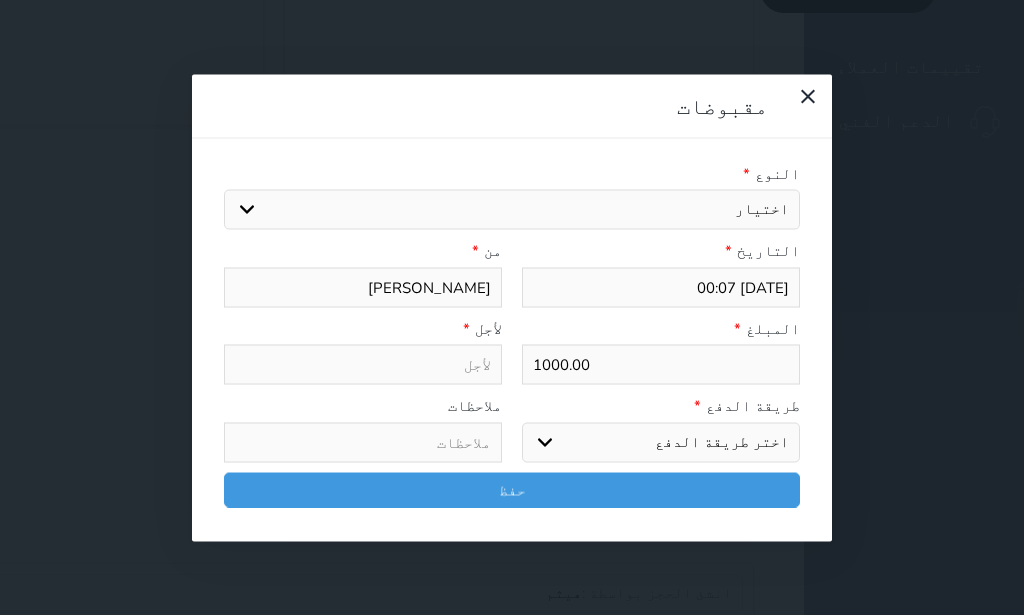 select 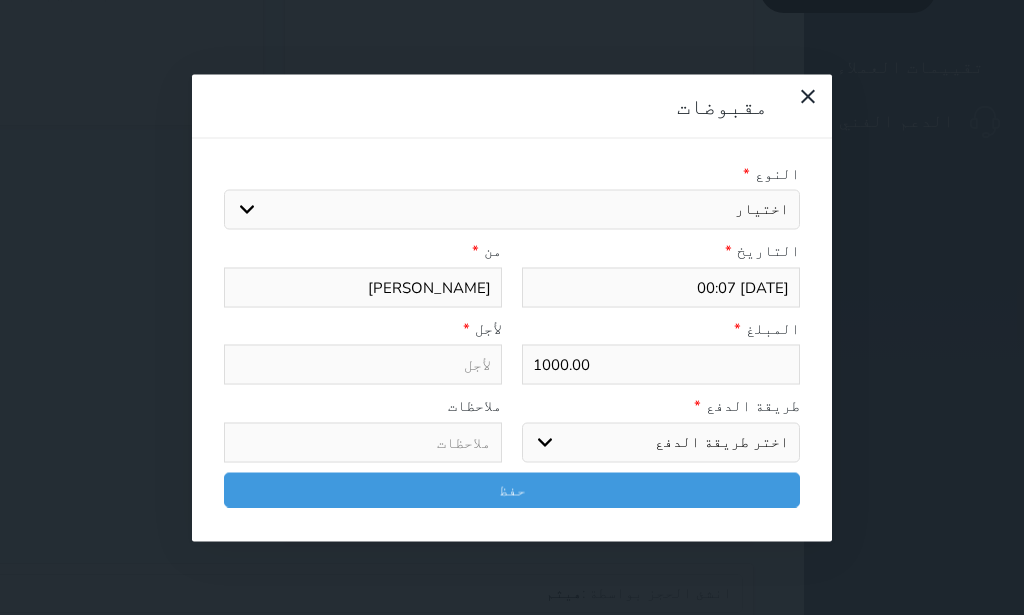 select on "54331" 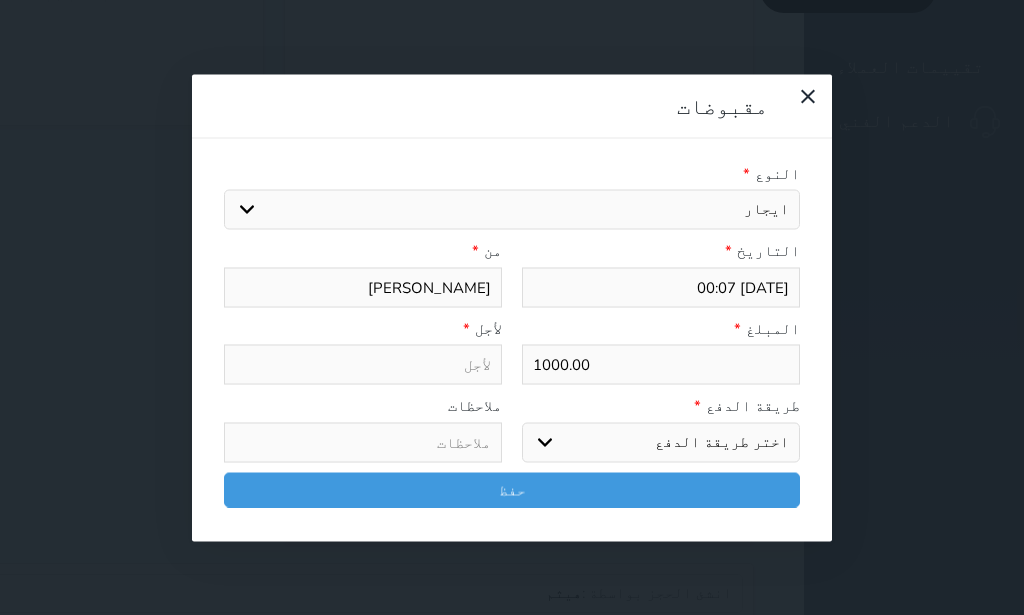 click on "ايجار" at bounding box center [0, 0] 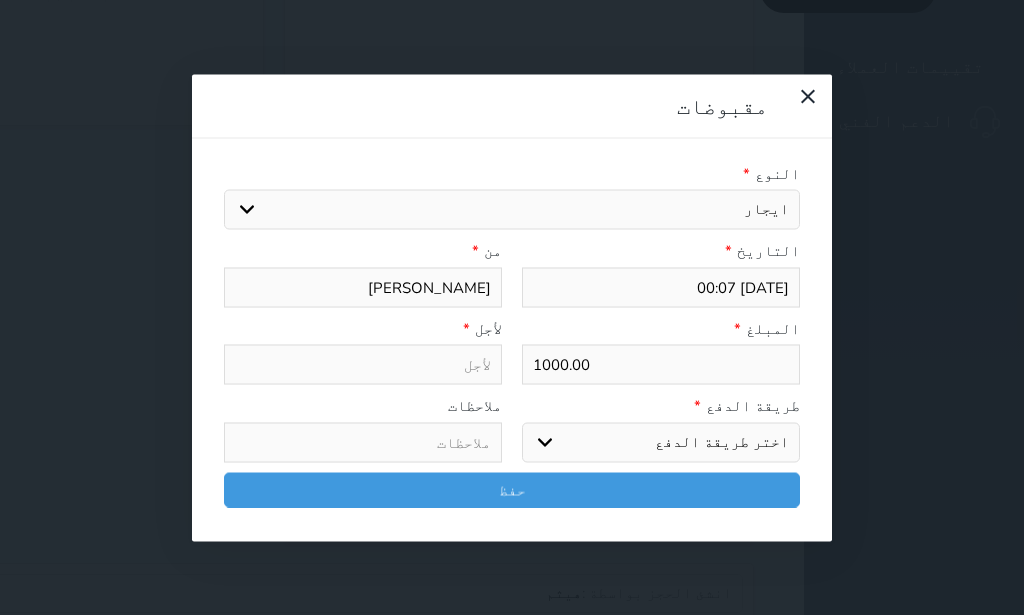 select 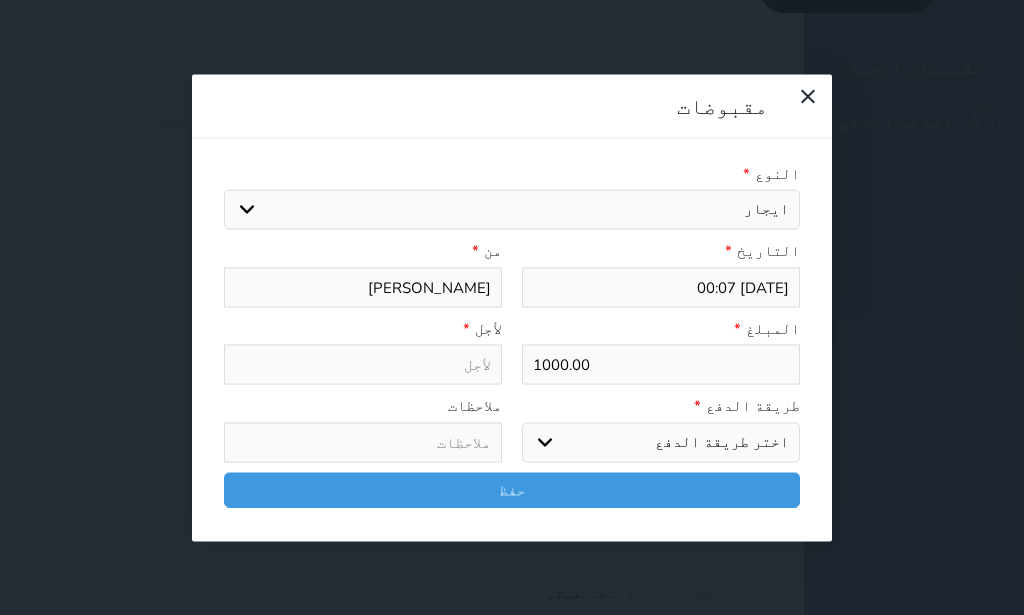 type on "ايجار - الوحدة - 002" 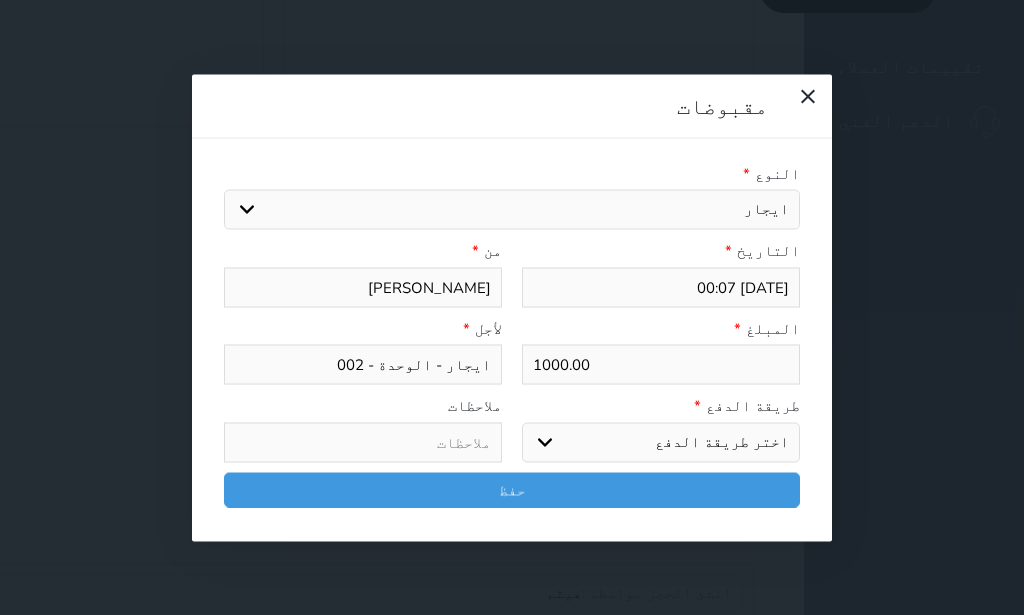 select 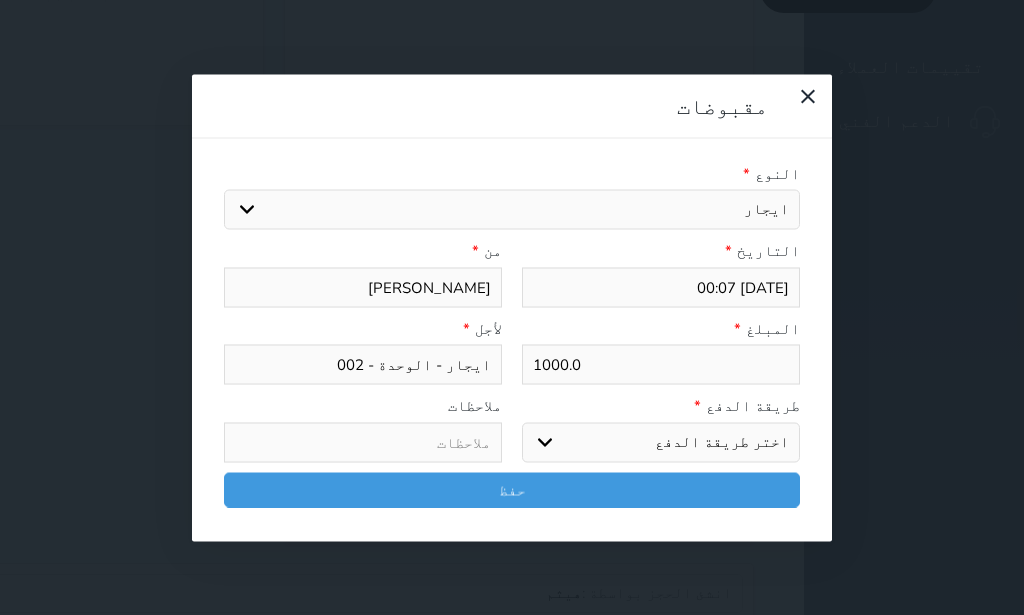type on "1000." 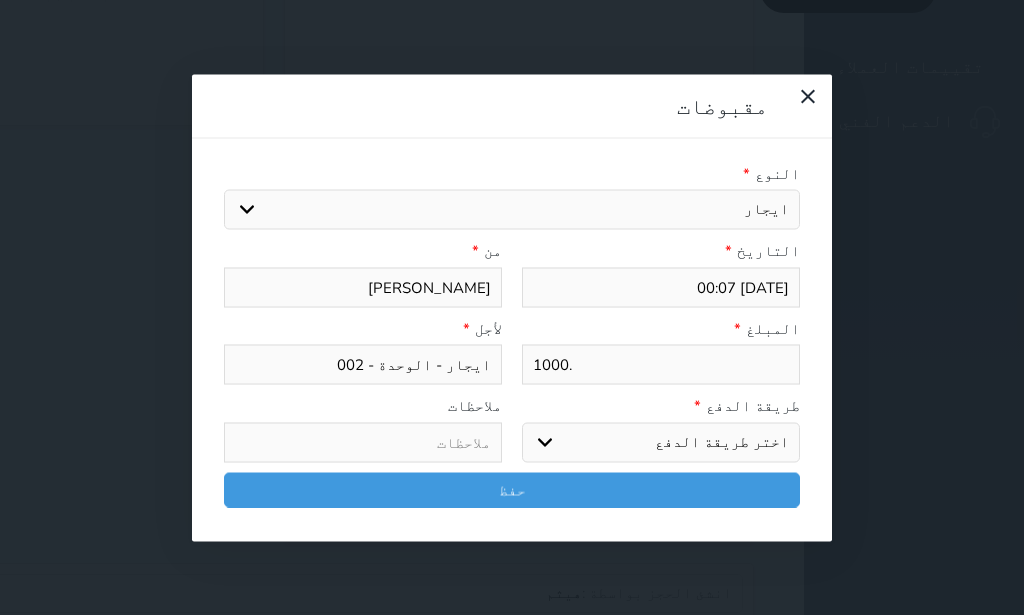 select 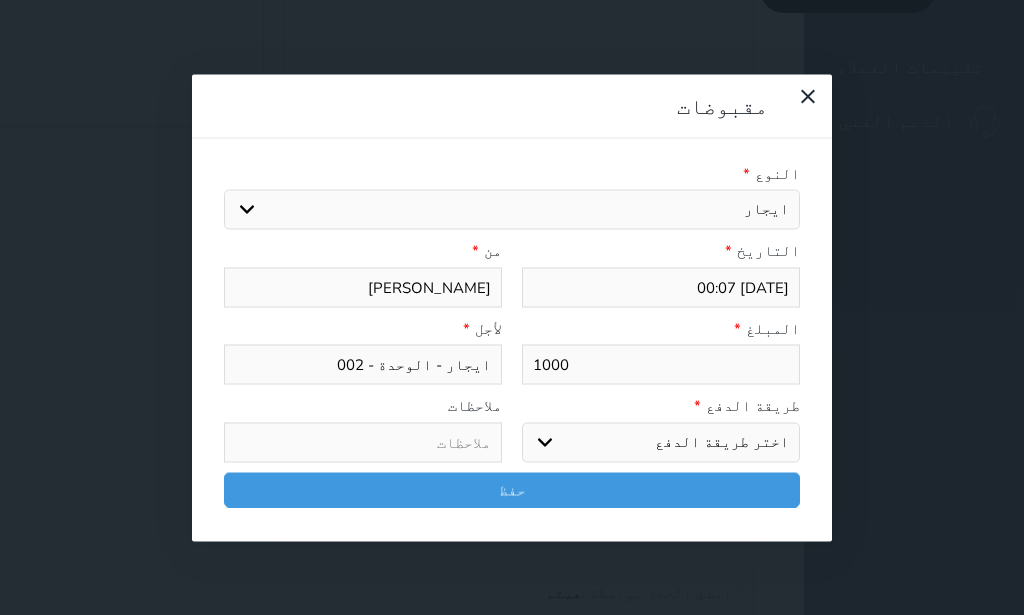 type on "100" 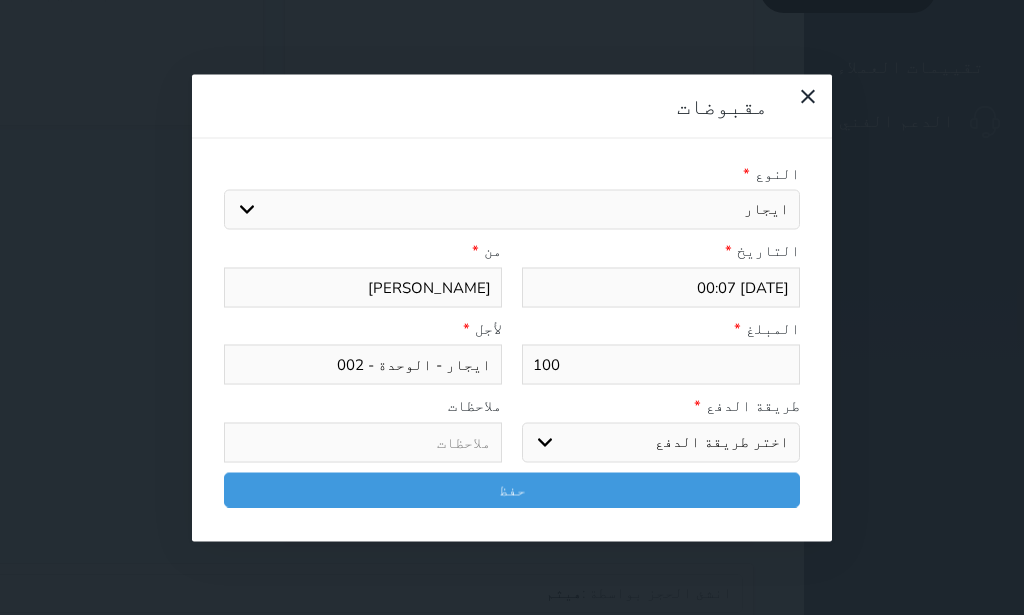 type on "10" 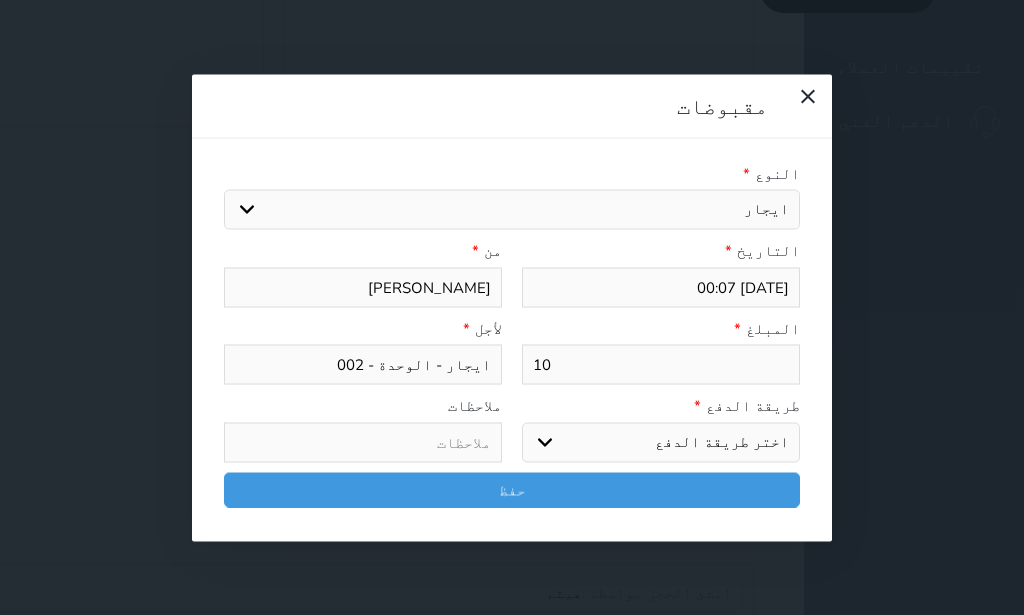 type on "1" 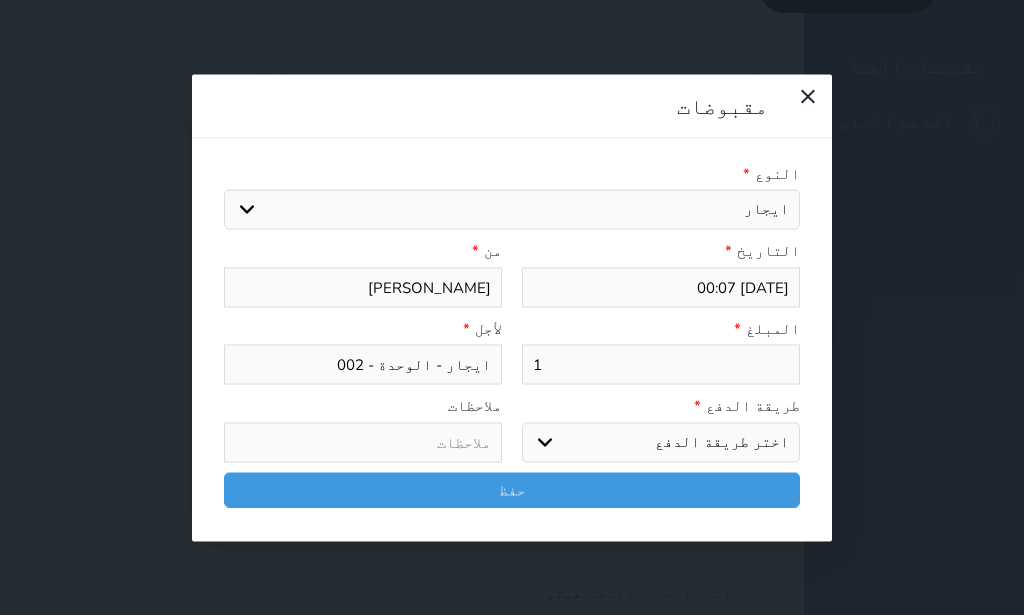 type 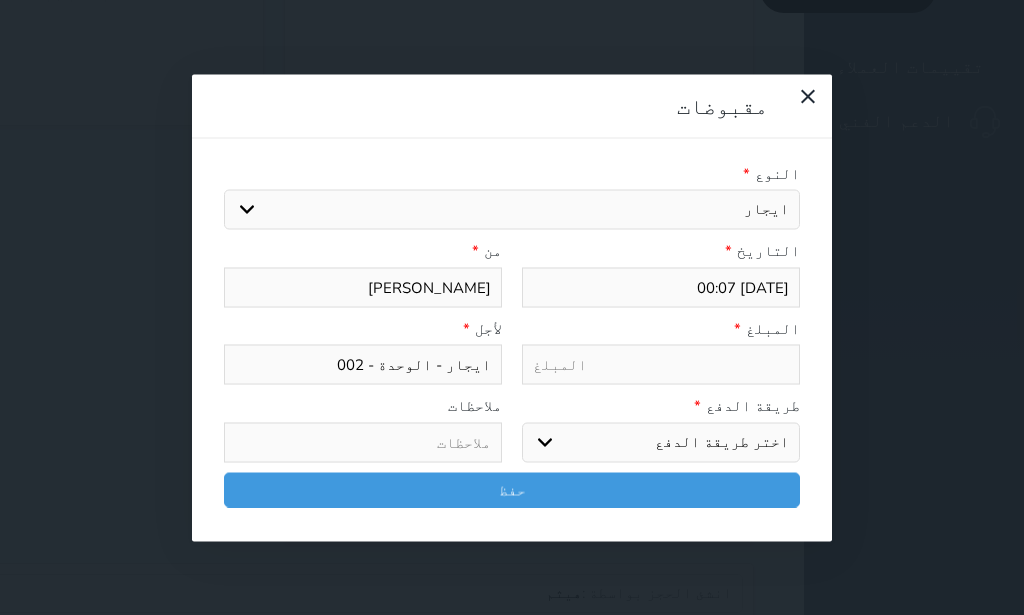 type on "9" 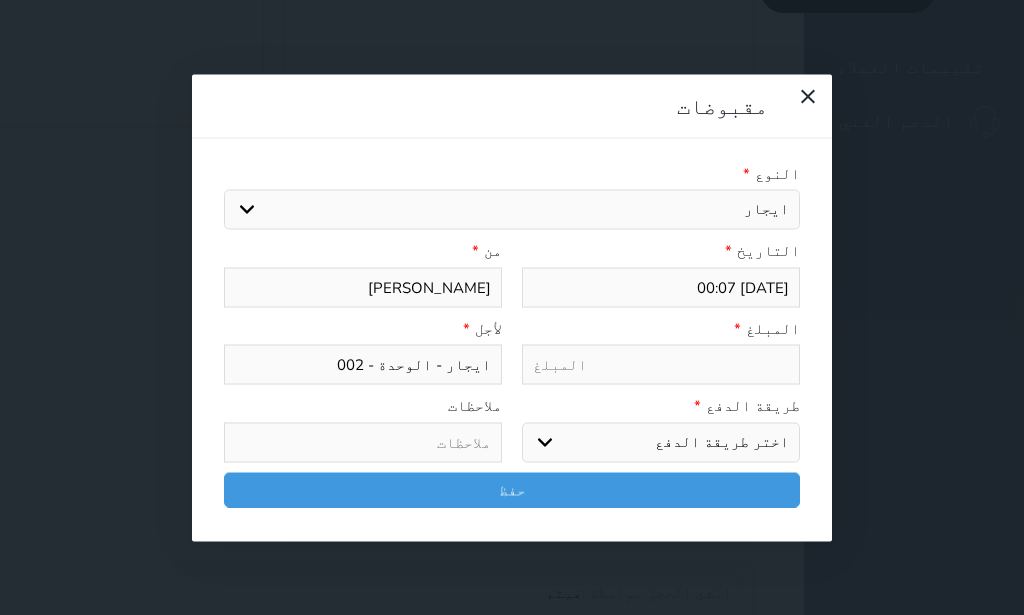 select 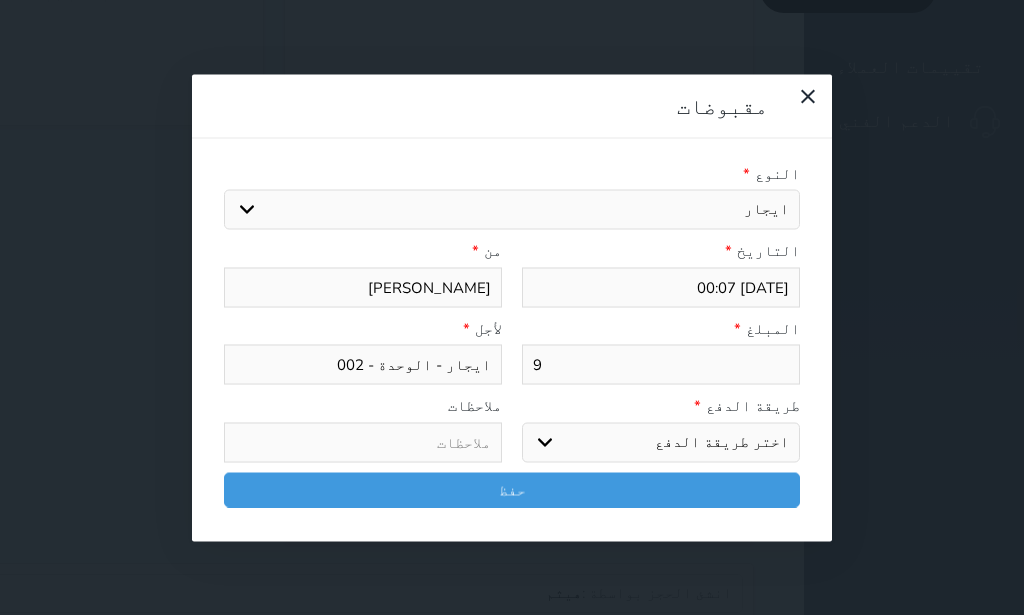 type on "90" 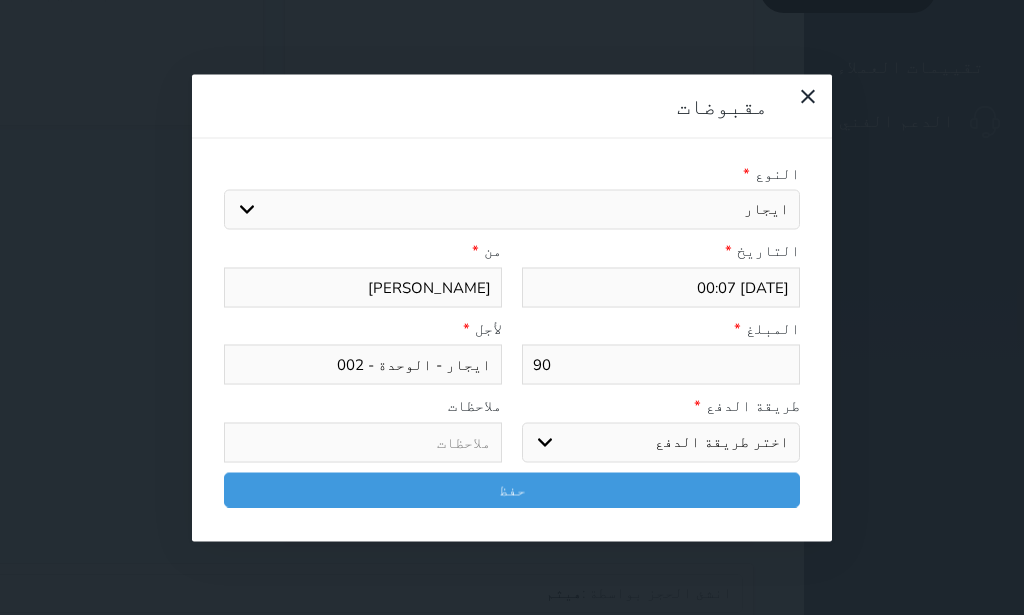type on "900" 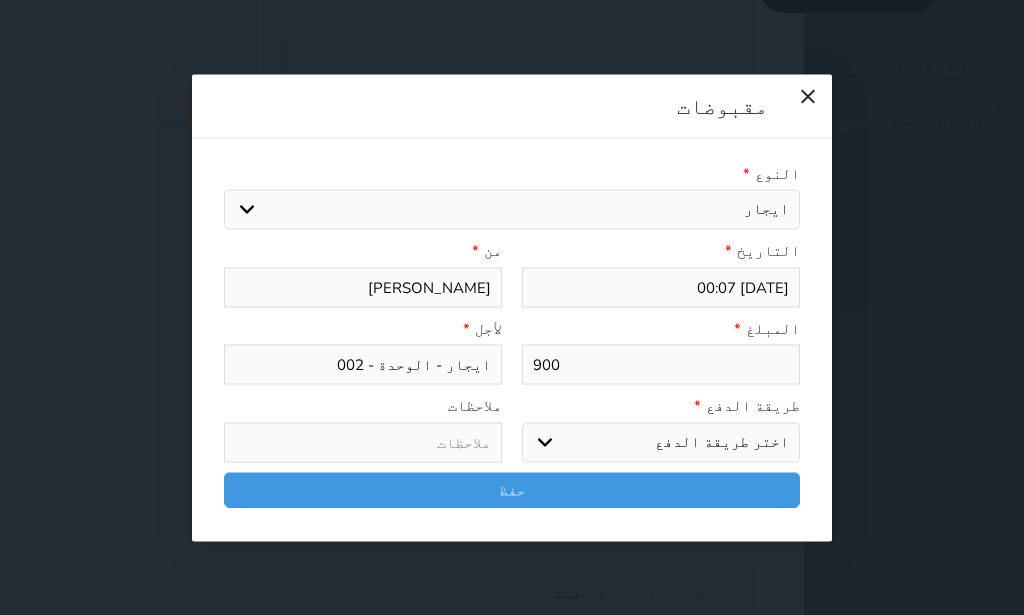 select 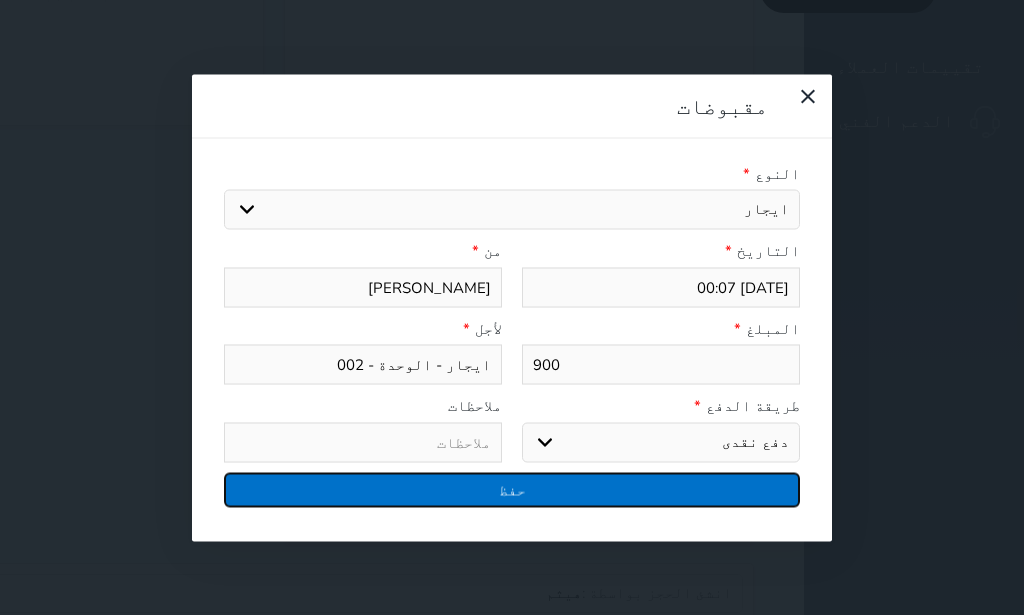 click on "حفظ" at bounding box center [512, 489] 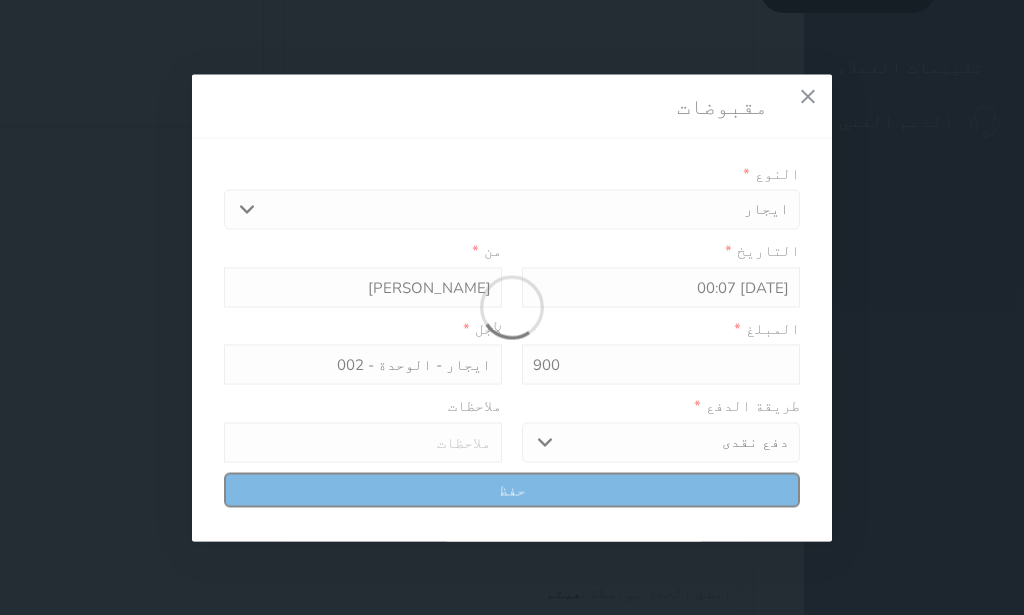 select 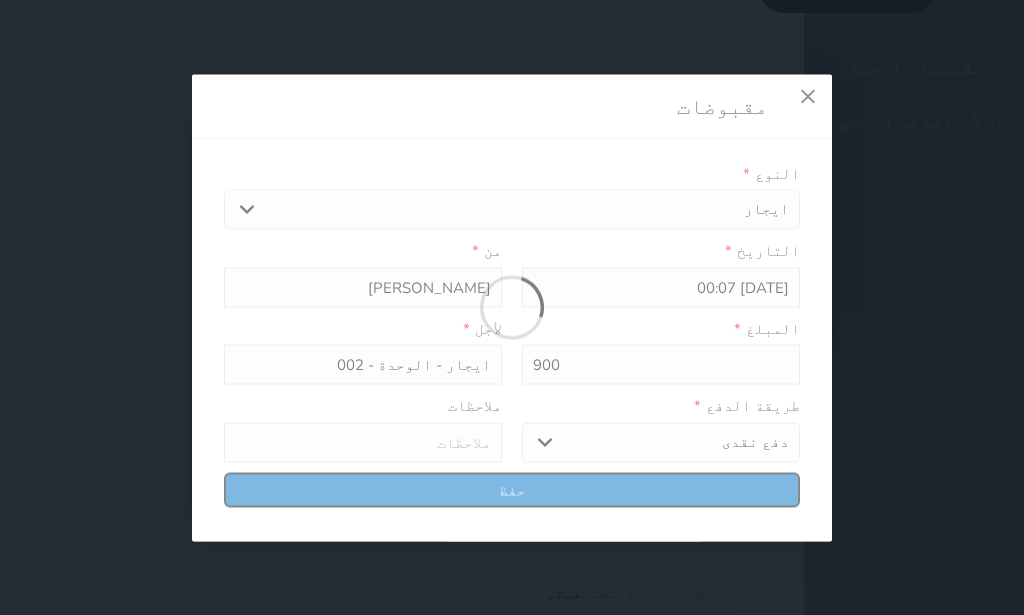 type 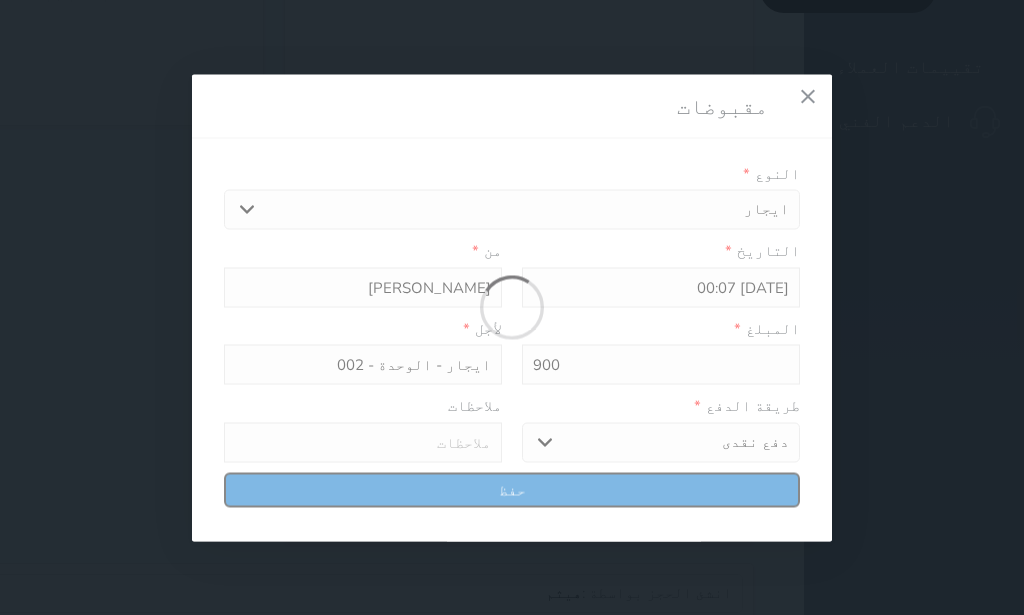type on "0" 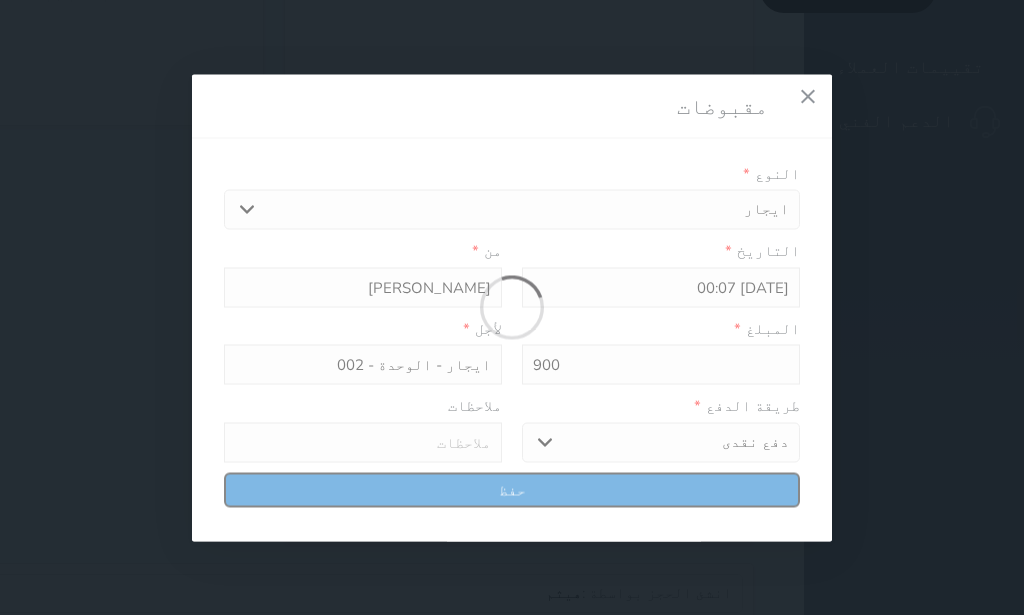 select 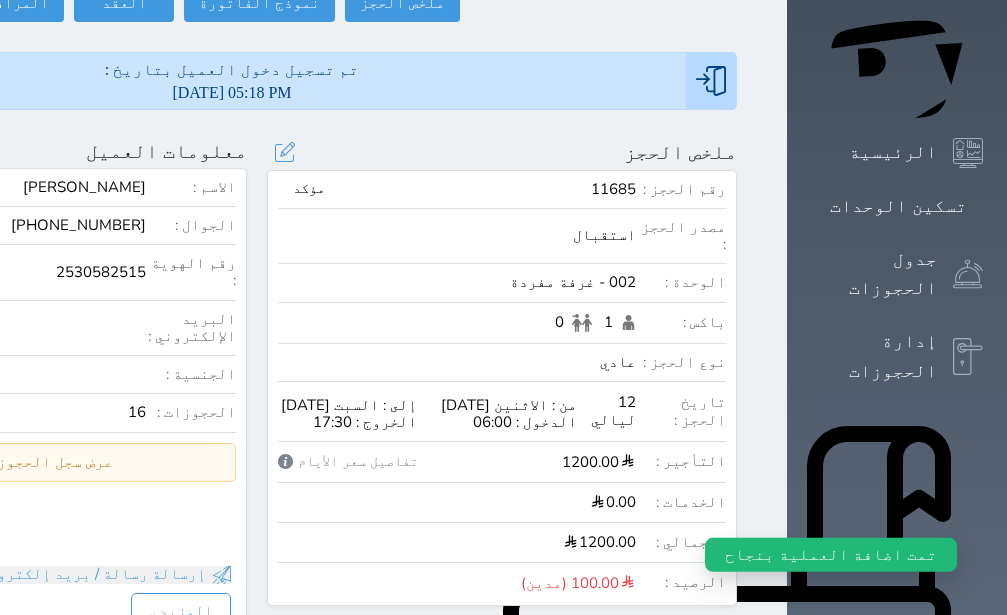 scroll, scrollTop: 0, scrollLeft: 0, axis: both 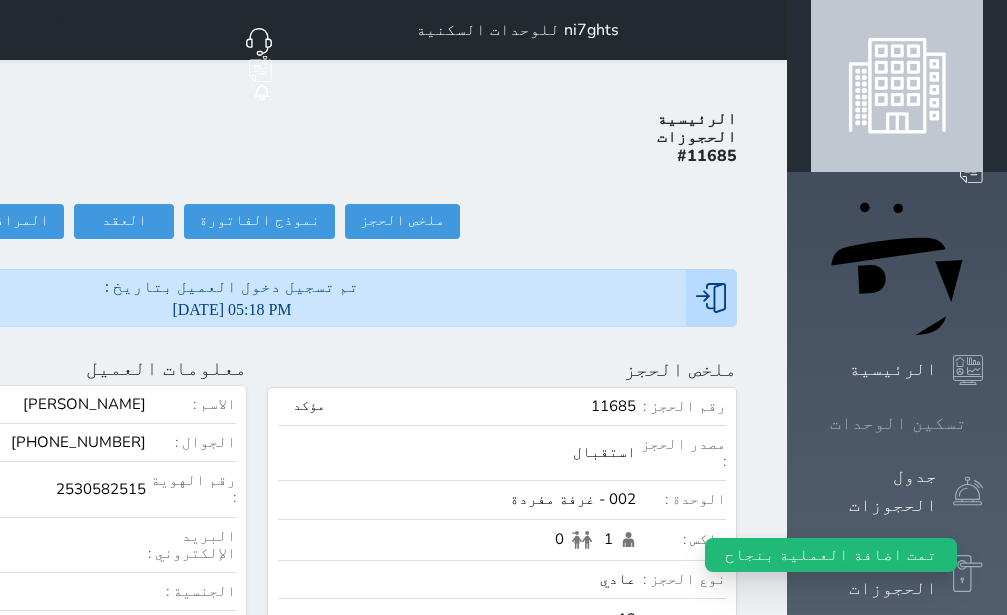 click on "تسكين الوحدات" at bounding box center (898, 423) 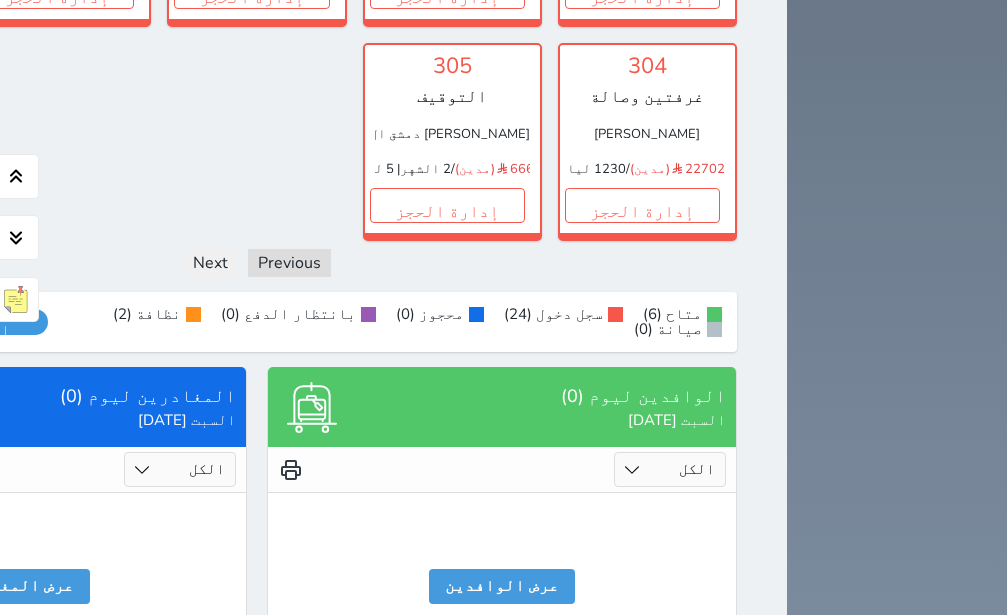 scroll, scrollTop: 1803, scrollLeft: 0, axis: vertical 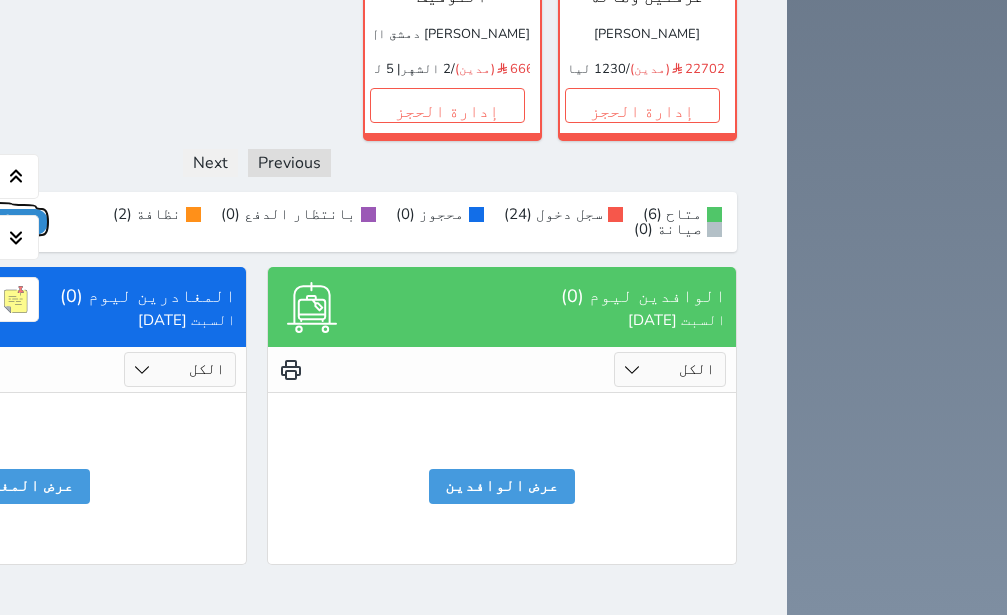 click on "عرض رصيد الصندوق" at bounding box center (-22, 222) 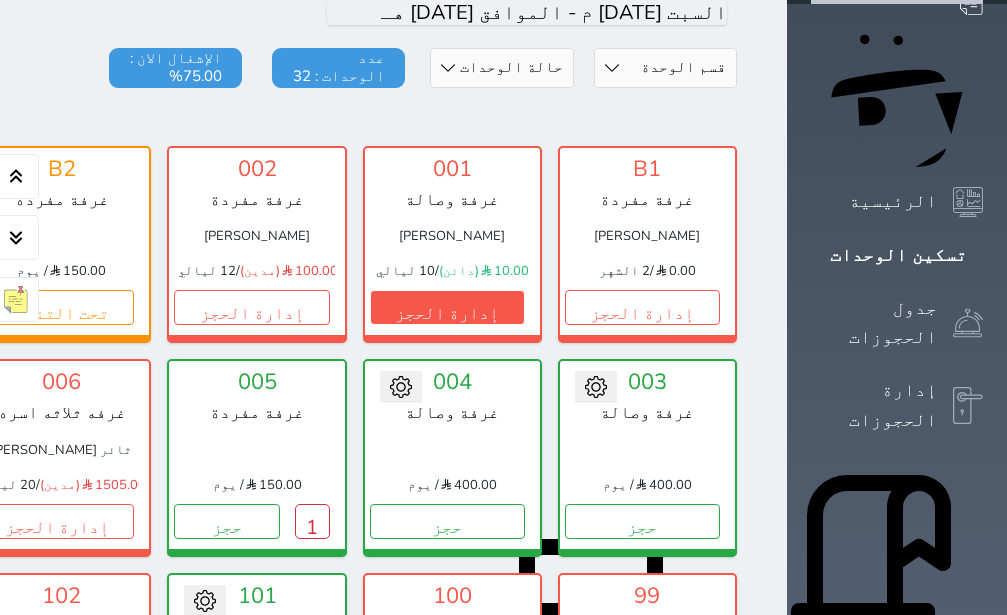 scroll, scrollTop: 126, scrollLeft: 0, axis: vertical 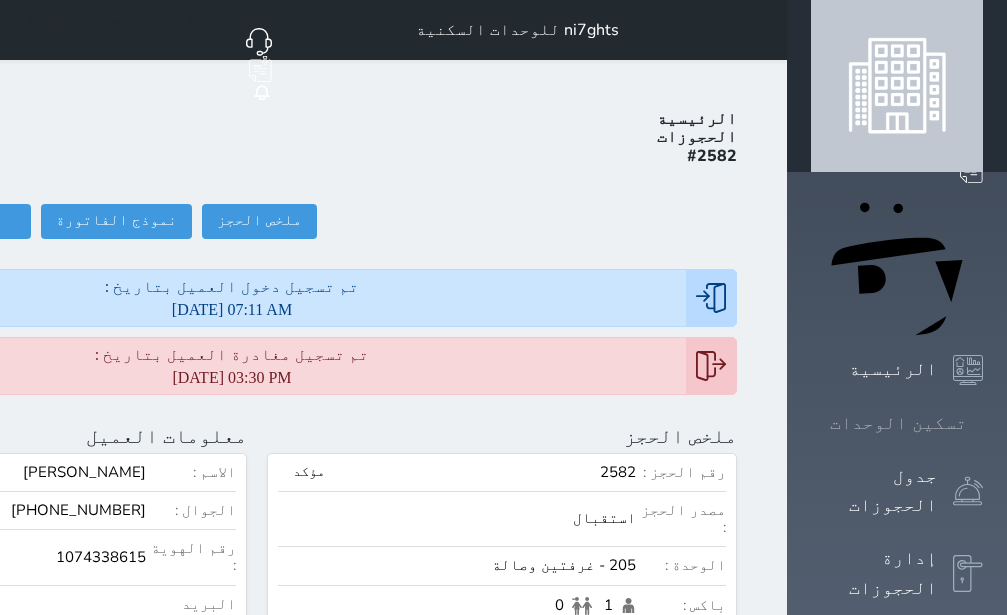 click on "تسكين الوحدات" at bounding box center [898, 423] 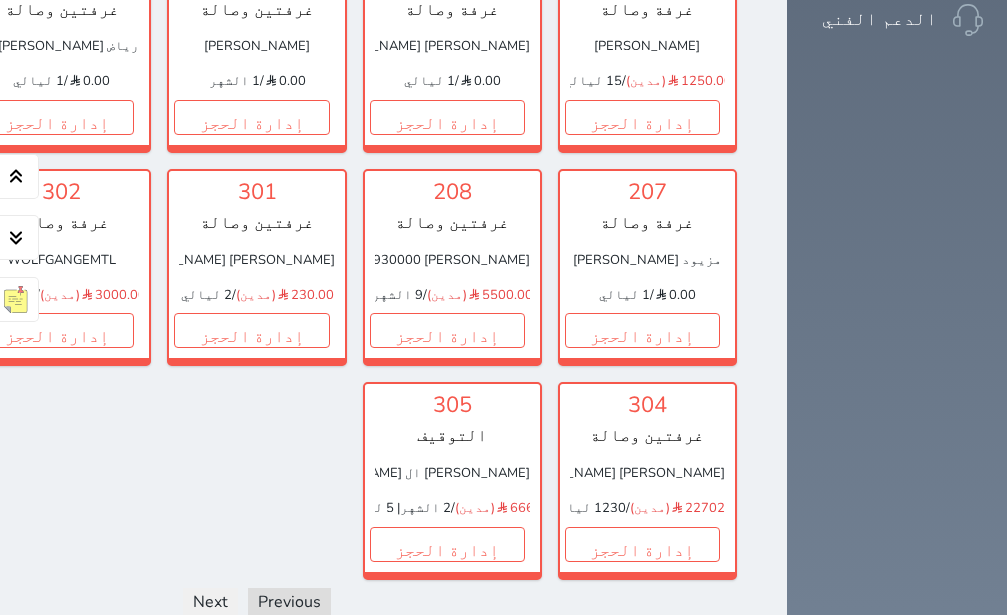 scroll, scrollTop: 1716, scrollLeft: 0, axis: vertical 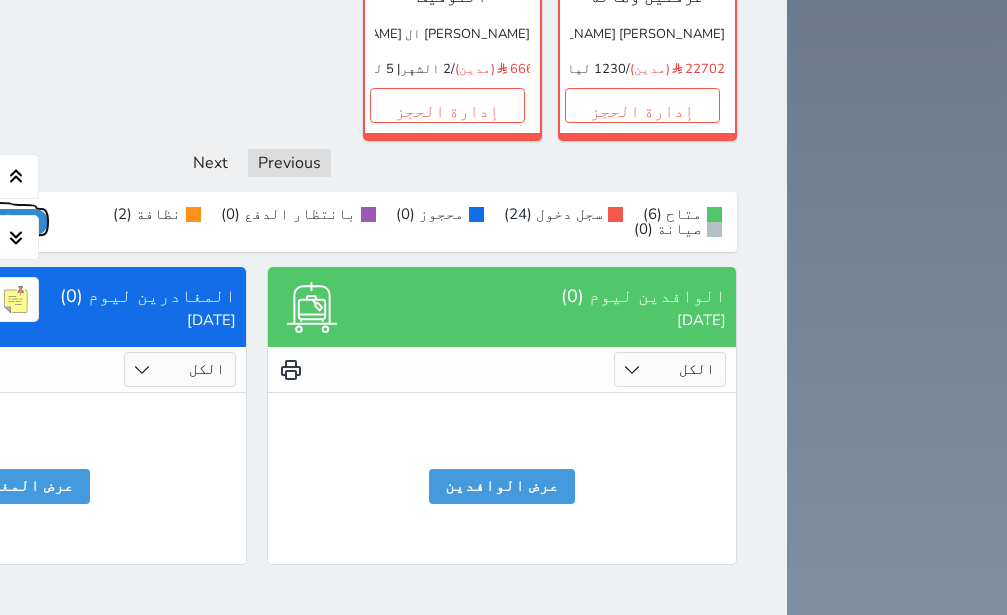 click on "عرض رصيد الصندوق" at bounding box center [-22, 222] 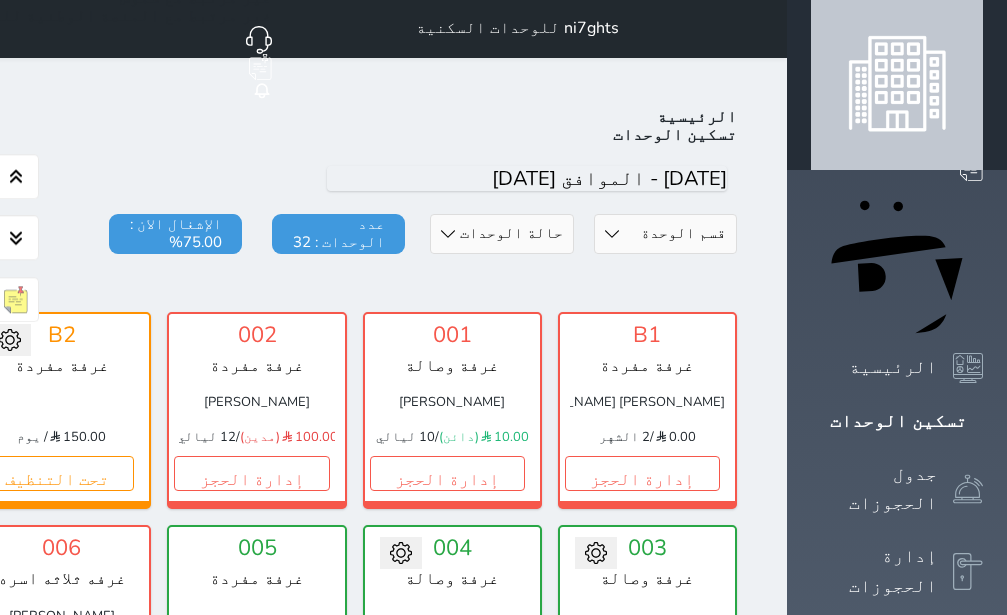 scroll, scrollTop: 0, scrollLeft: 0, axis: both 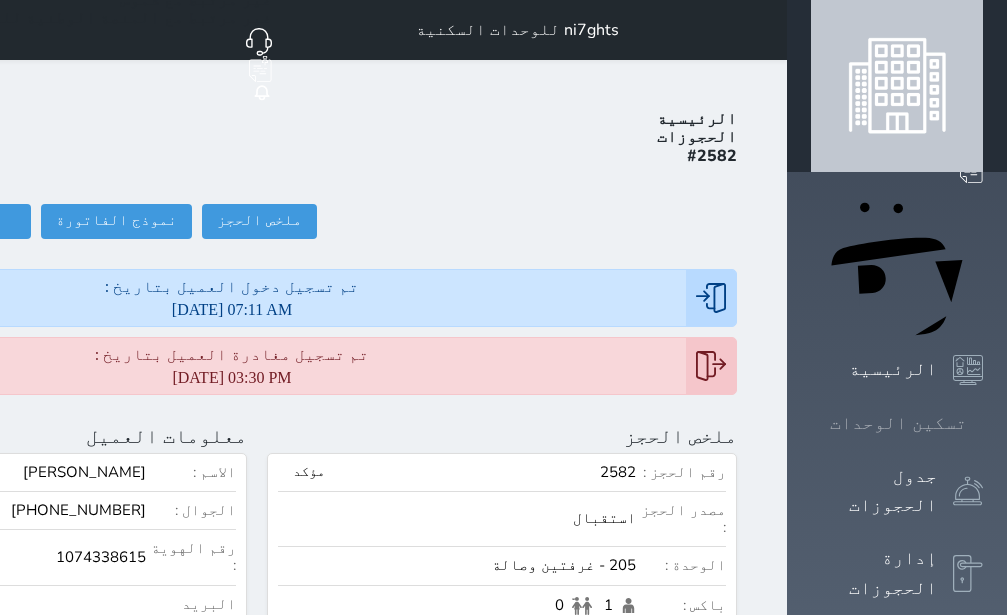 click on "تسكين الوحدات" at bounding box center [898, 423] 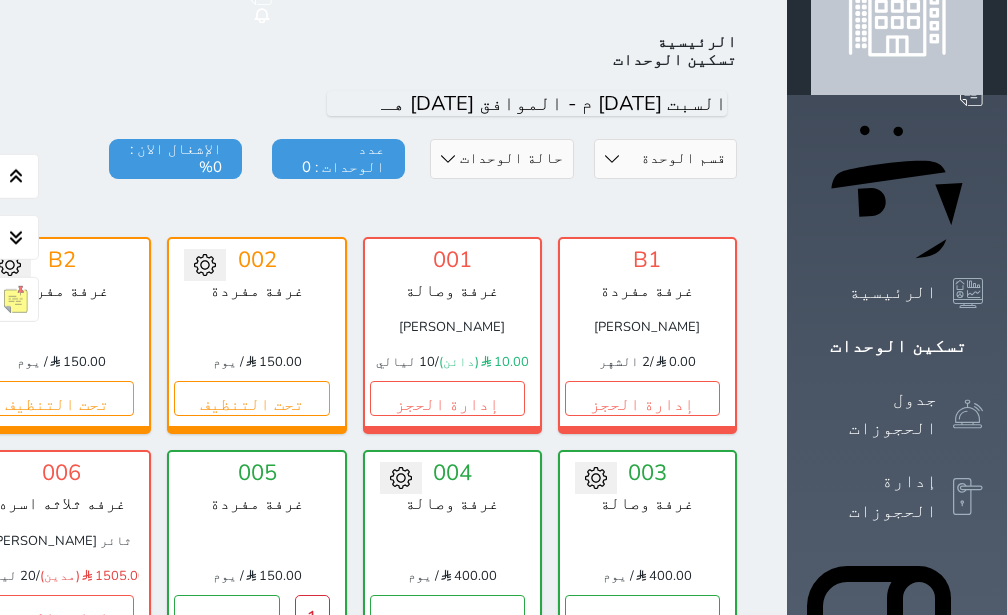 scroll, scrollTop: 78, scrollLeft: 0, axis: vertical 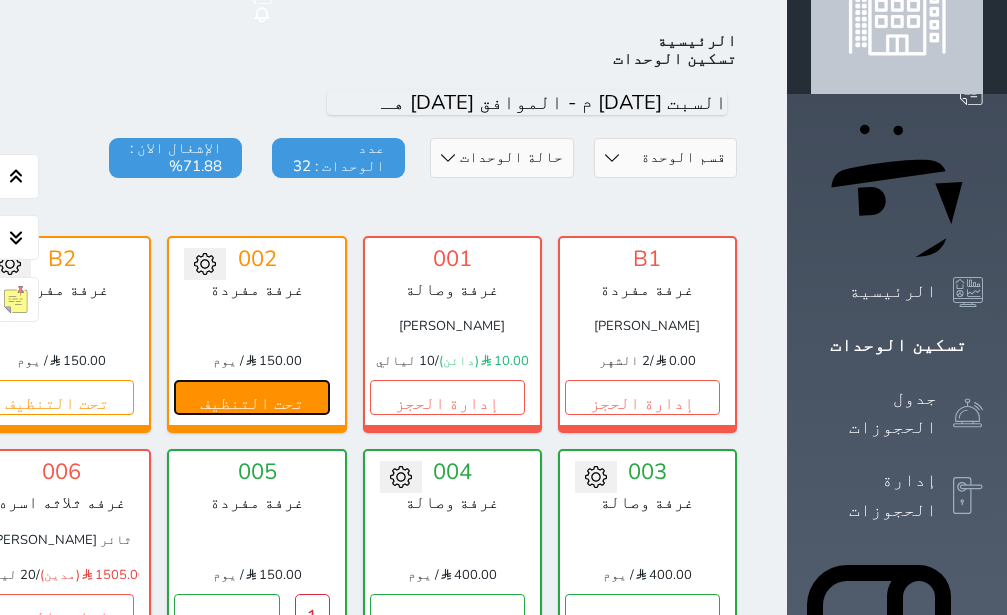 click on "تحت التنظيف" at bounding box center [251, 397] 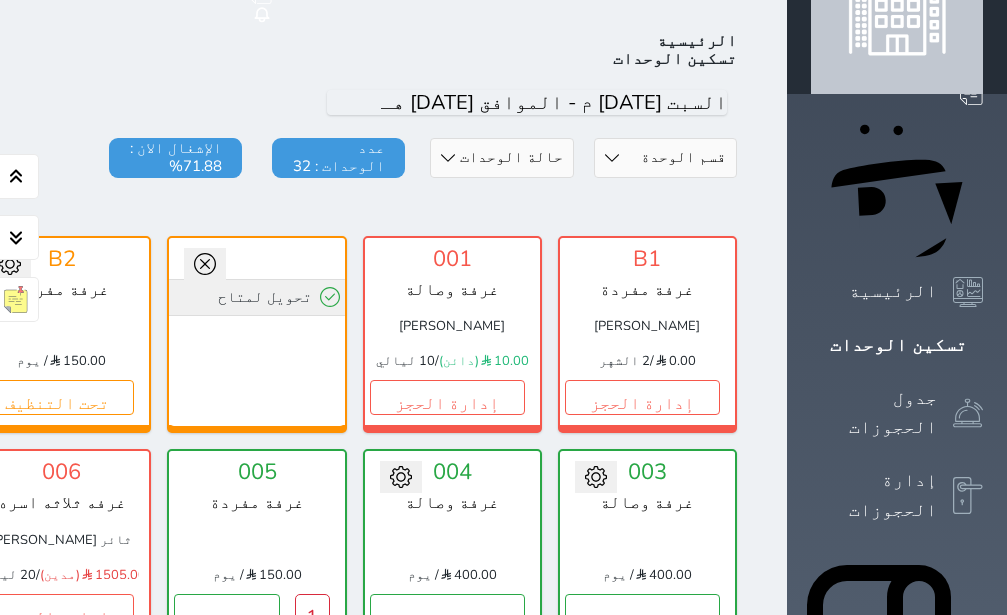 click on "تحويل لمتاح" at bounding box center (256, 297) 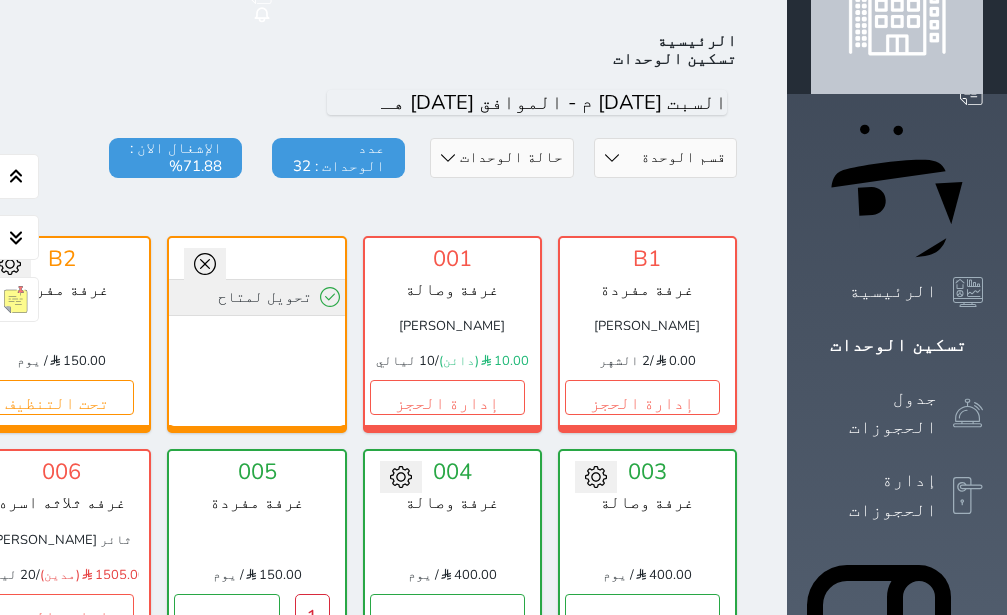 click on "تحويل لمتاح" at bounding box center (256, 297) 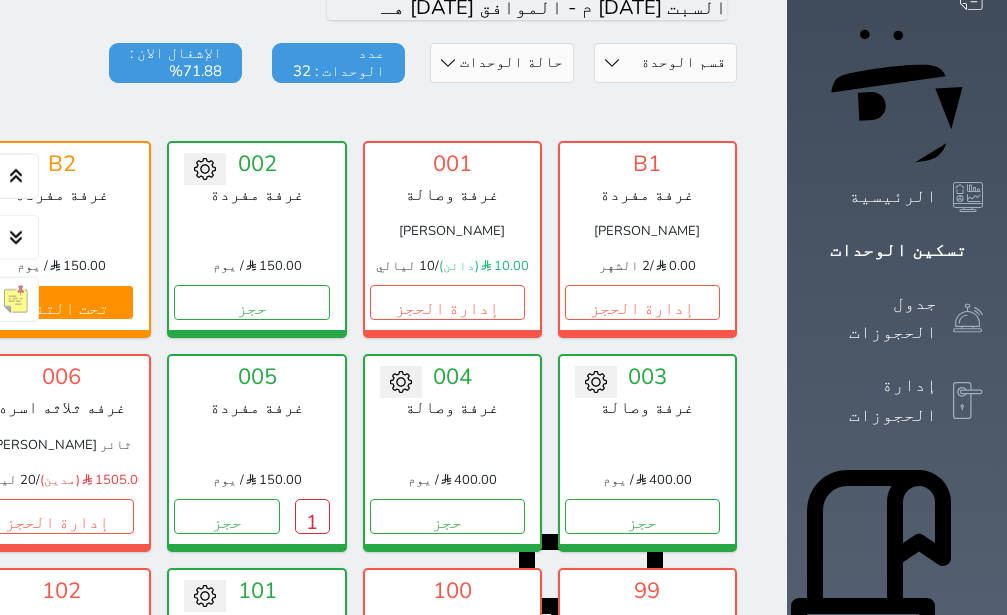scroll, scrollTop: 126, scrollLeft: 0, axis: vertical 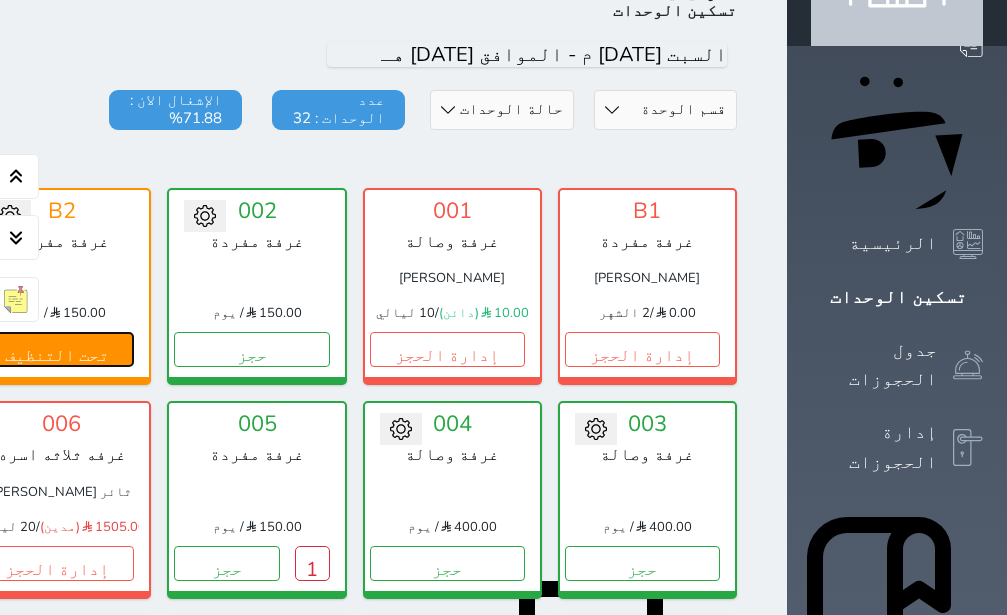 click on "تحت التنظيف" at bounding box center [56, 349] 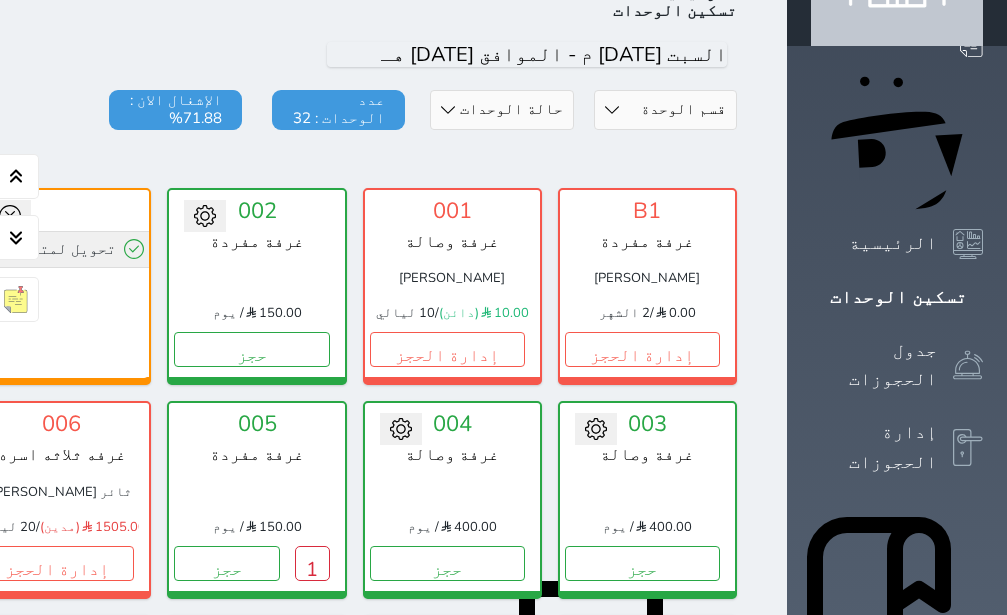 click on "تحويل لمتاح" at bounding box center (61, 249) 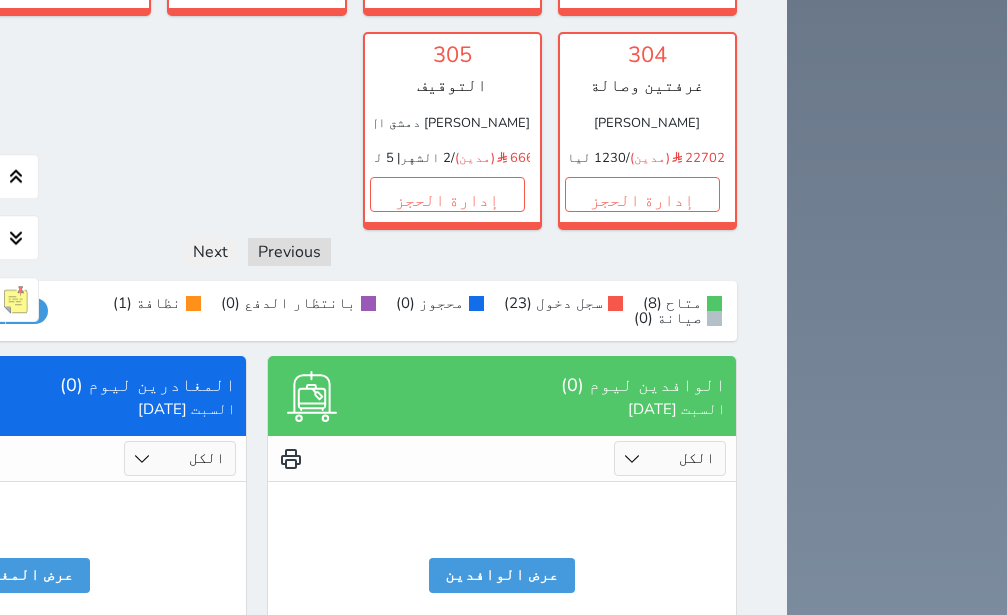 scroll, scrollTop: 1512, scrollLeft: 0, axis: vertical 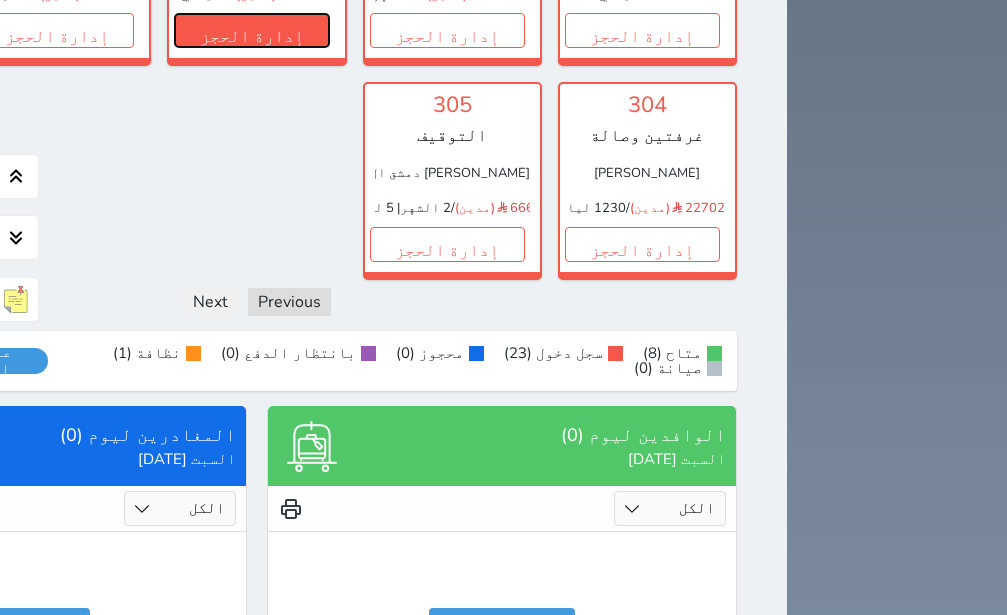 click on "إدارة الحجز" at bounding box center [251, 30] 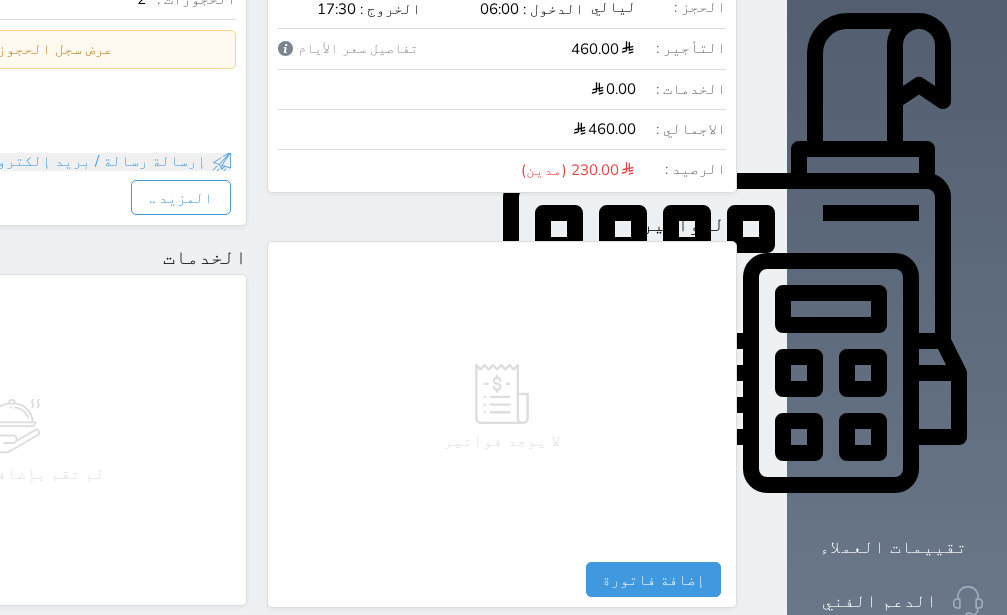 scroll, scrollTop: 1110, scrollLeft: 0, axis: vertical 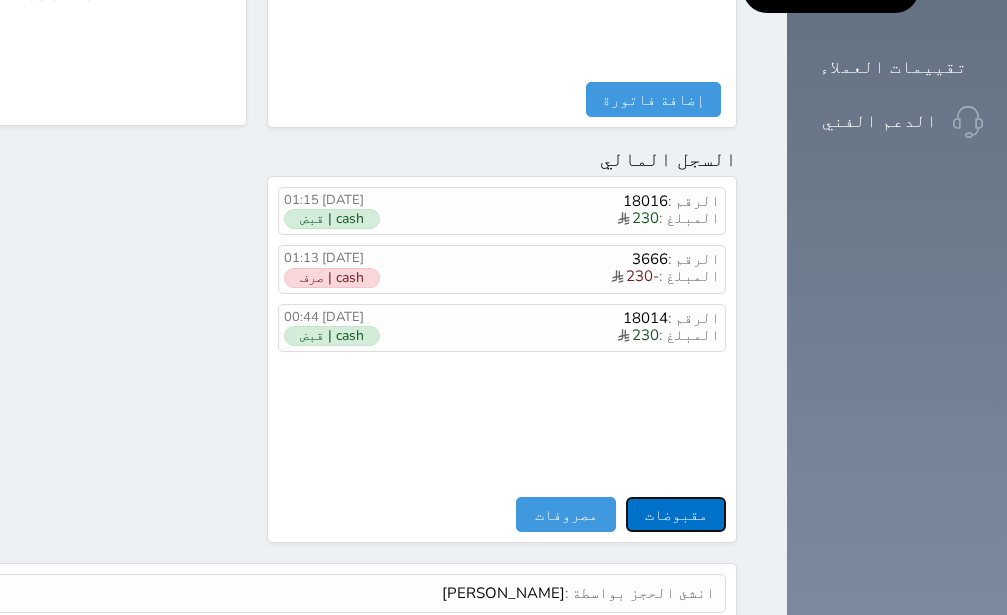 click on "مقبوضات" at bounding box center (676, 514) 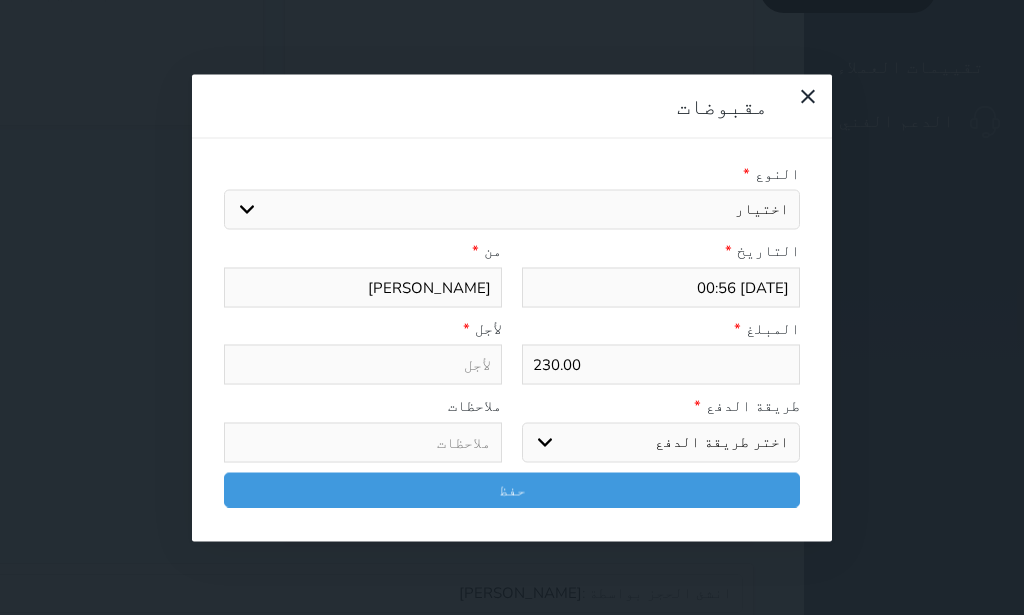 select 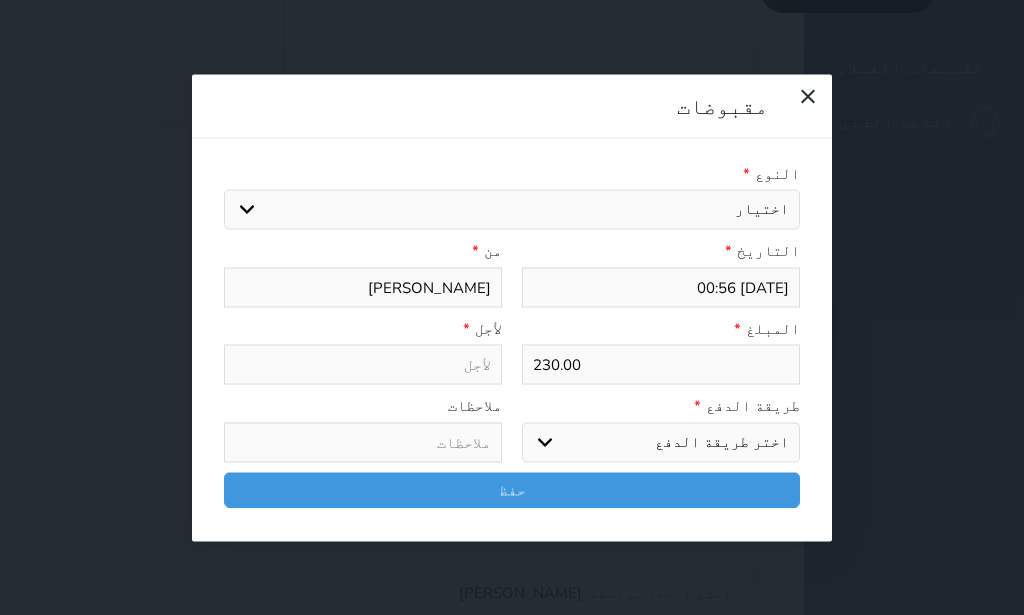 select 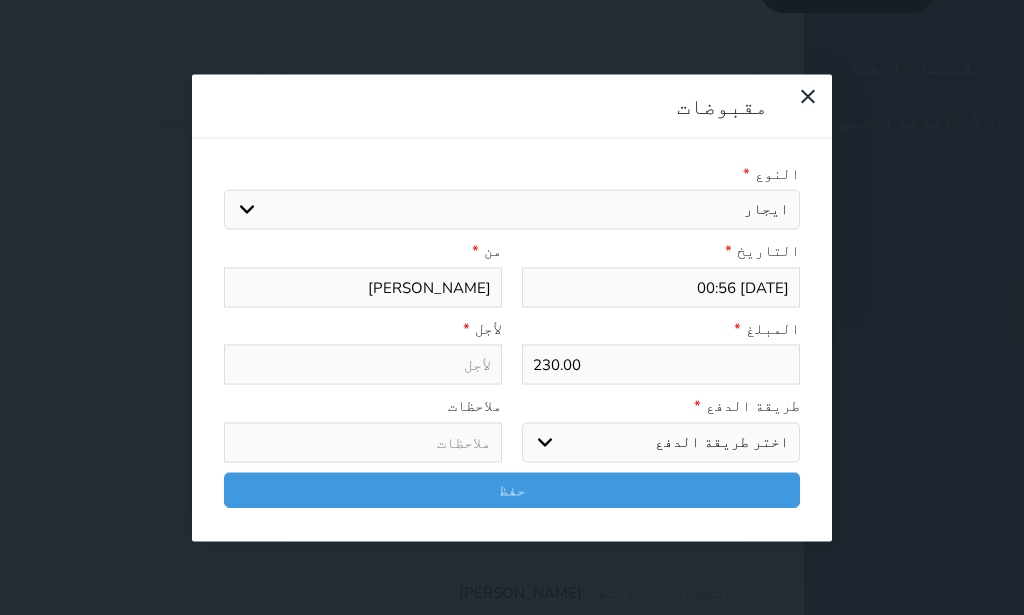 click on "ايجار" at bounding box center [0, 0] 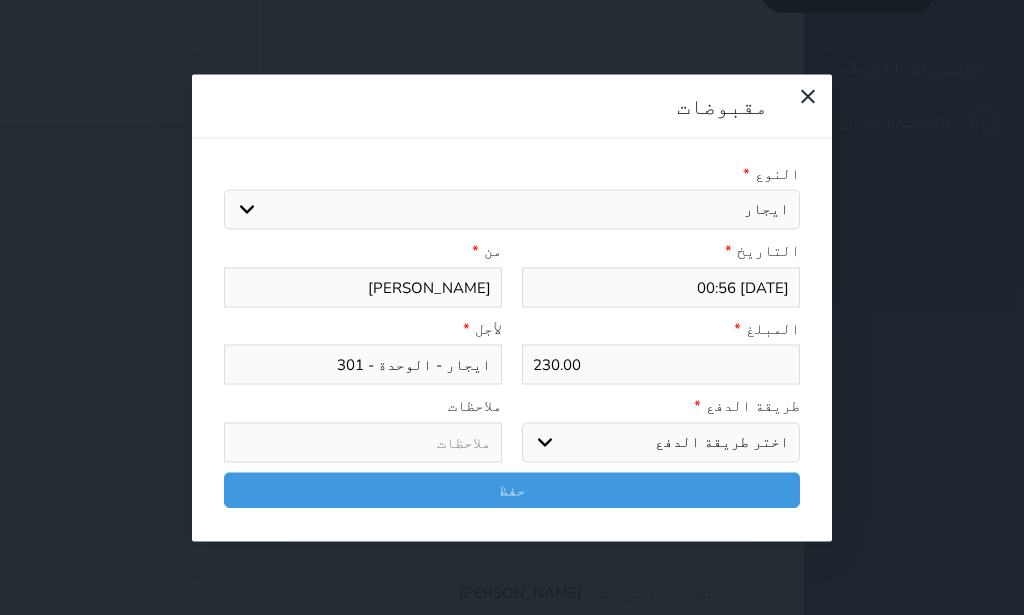 click on "230.00" at bounding box center (661, 365) 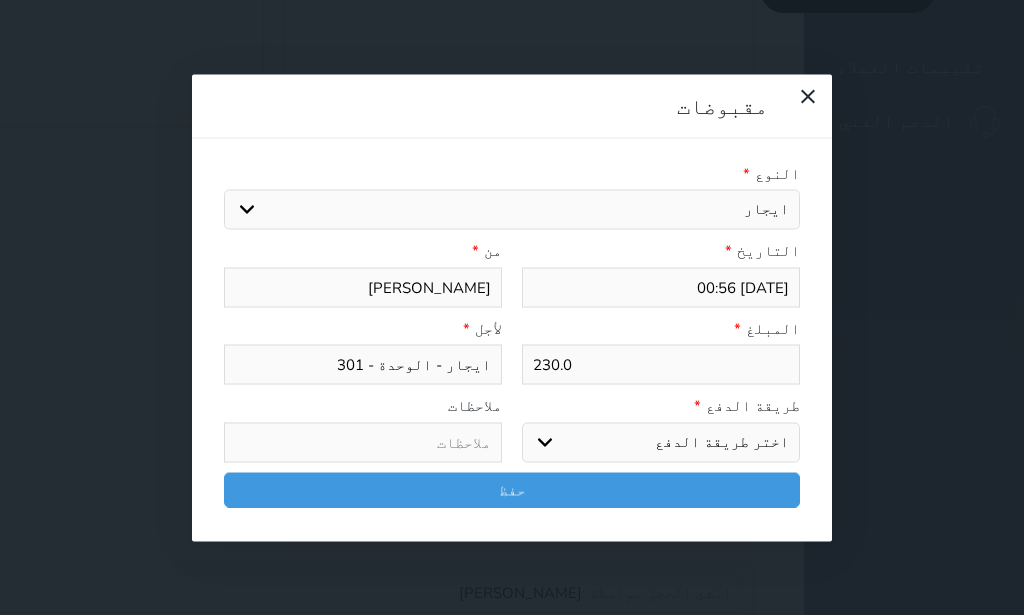 type on "230." 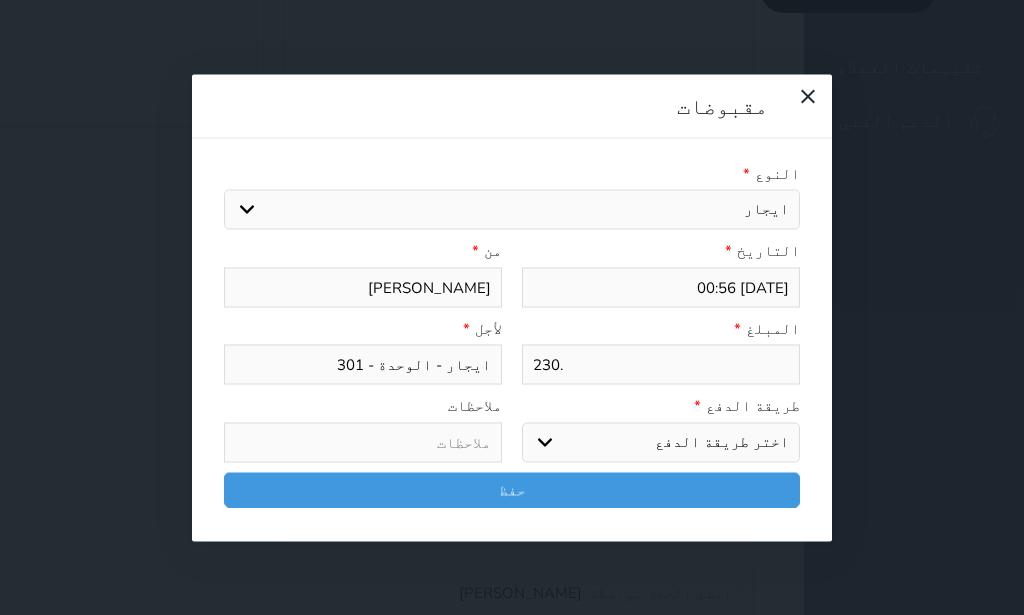 type on "230" 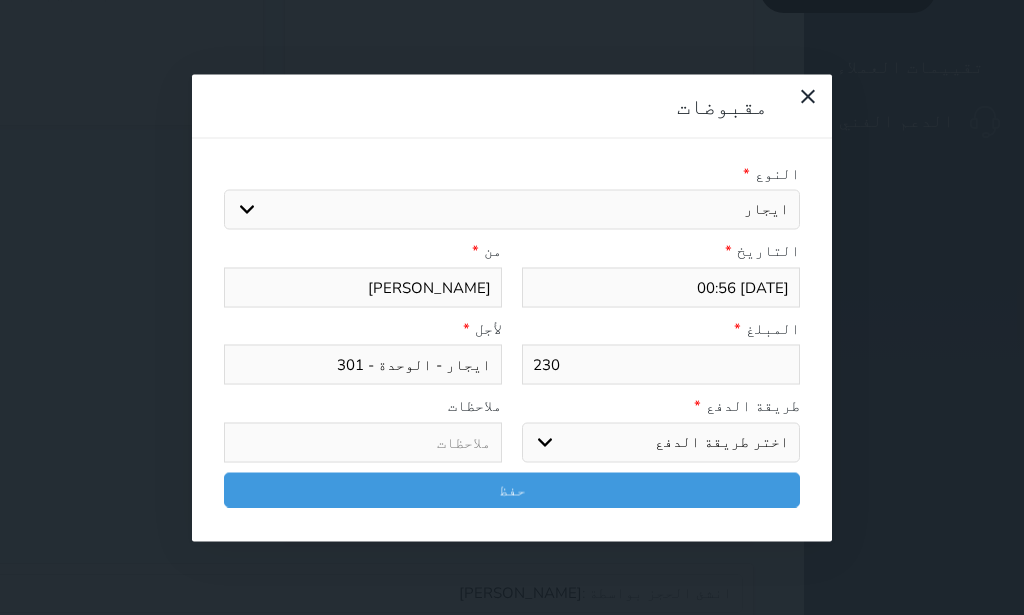 type on "23" 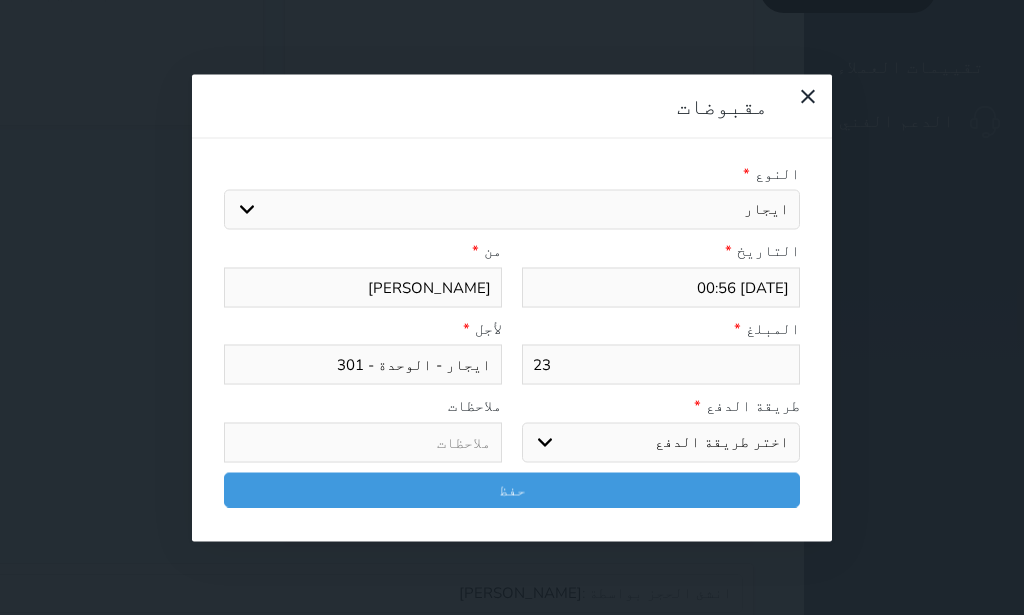 type on "2" 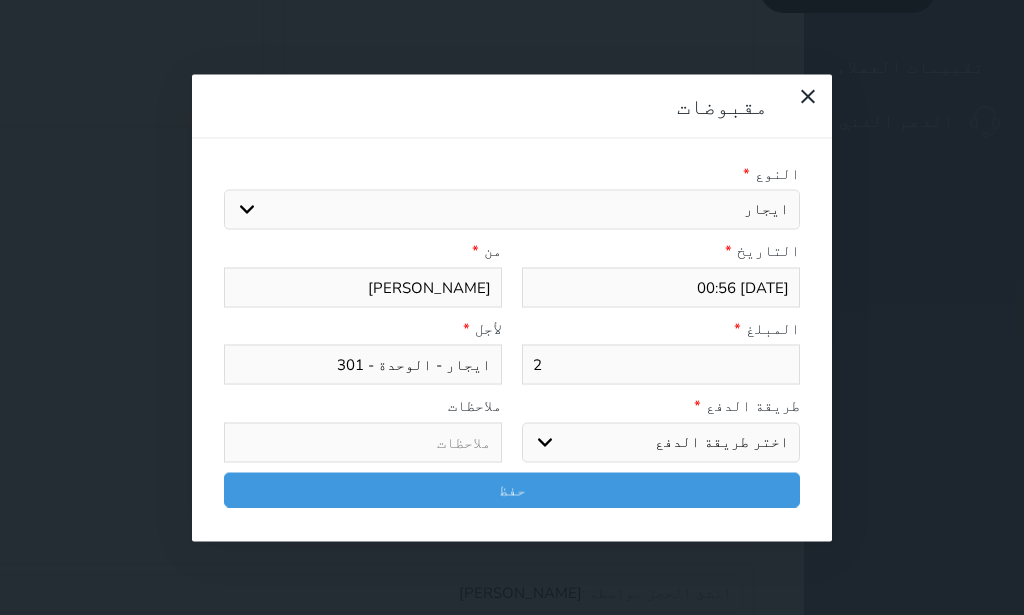 type 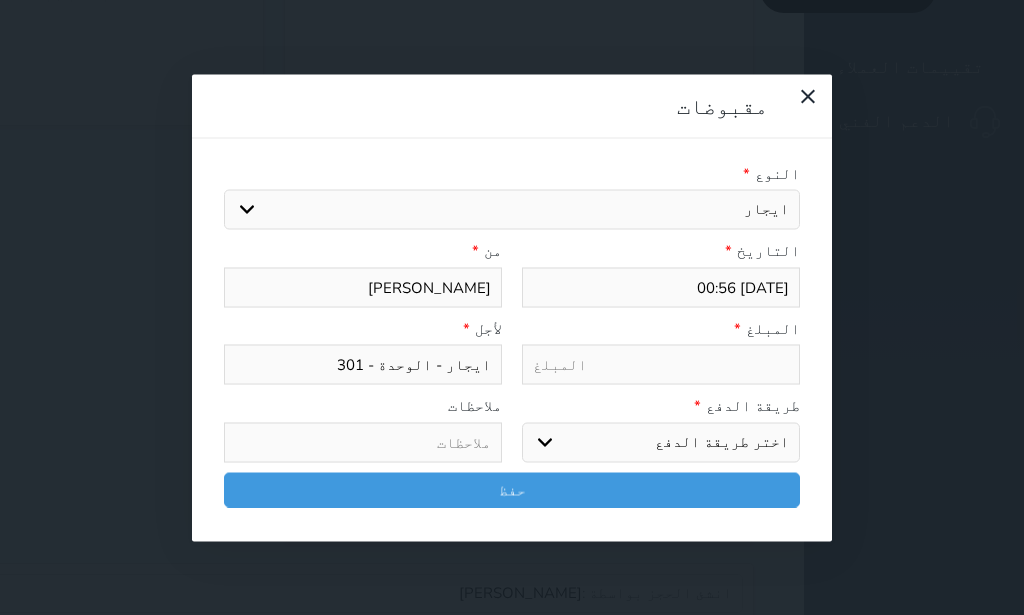 select 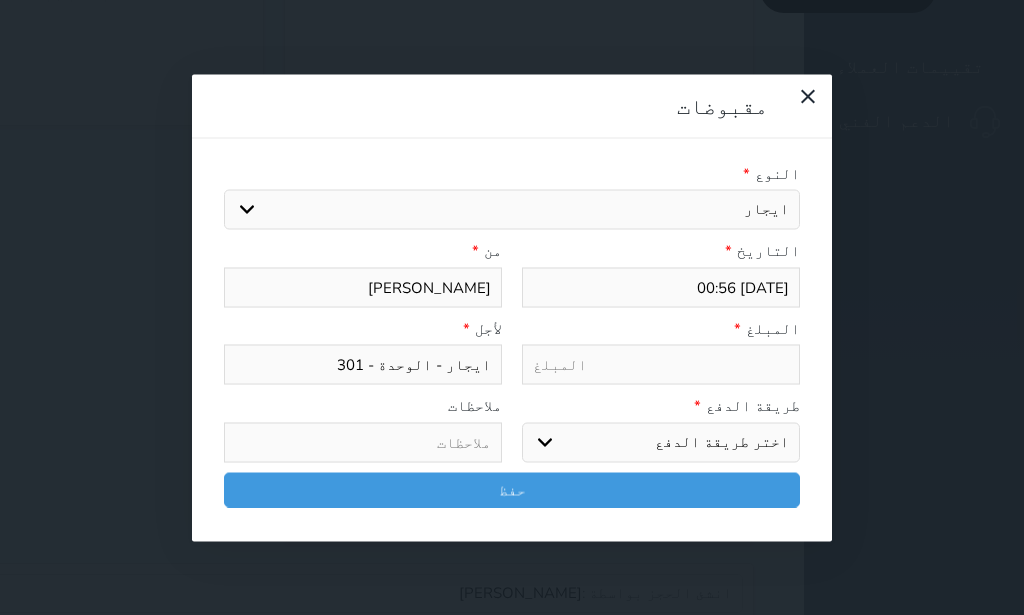 type on "1" 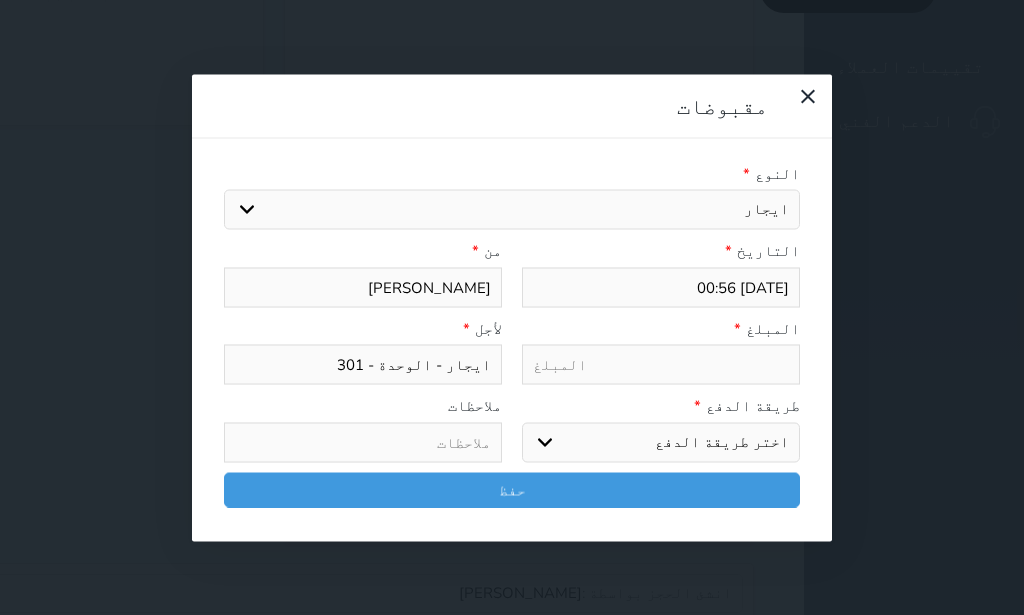 select 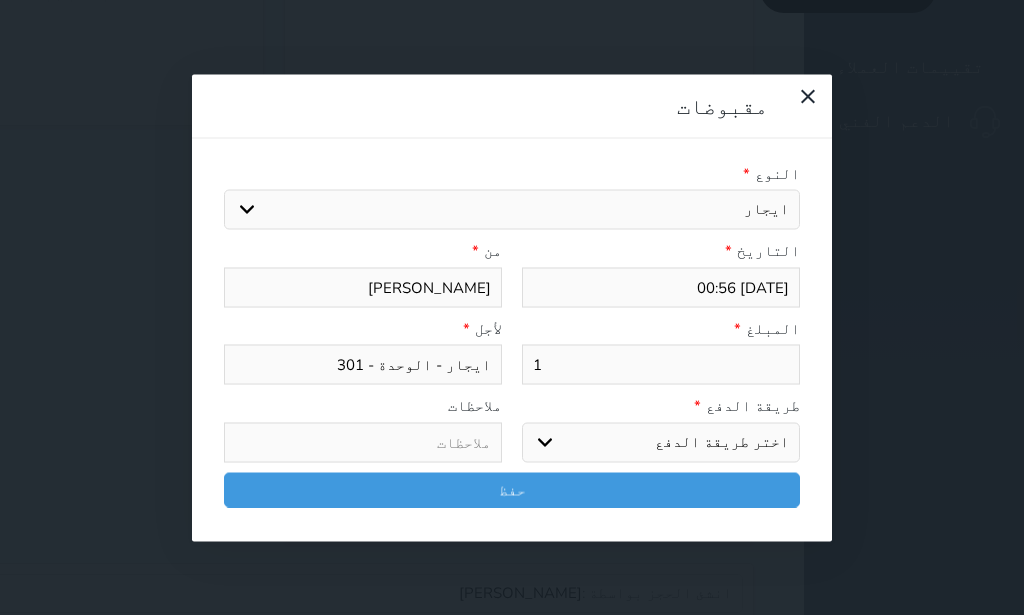 type on "12" 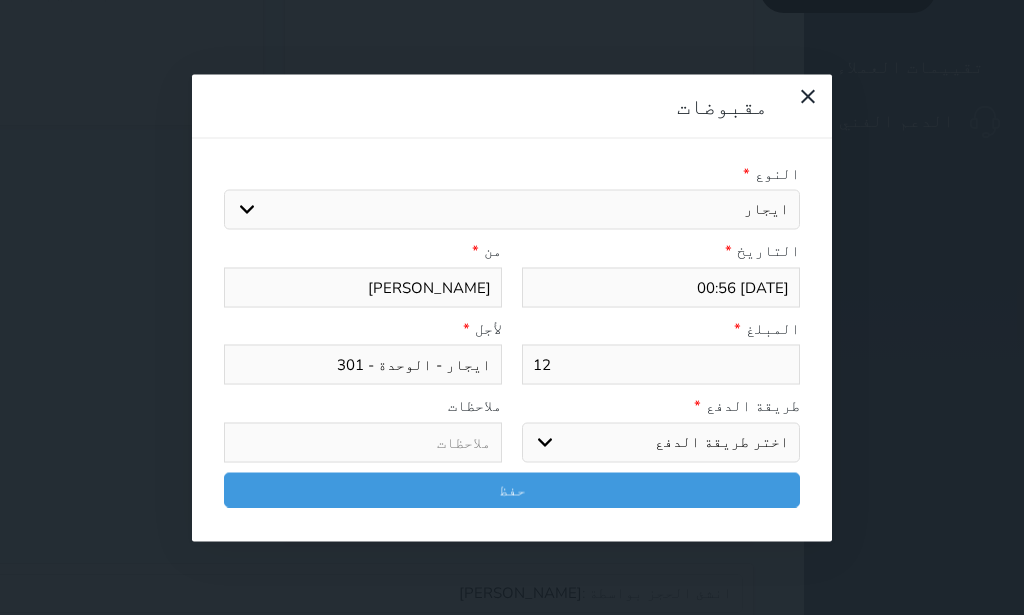 type on "120" 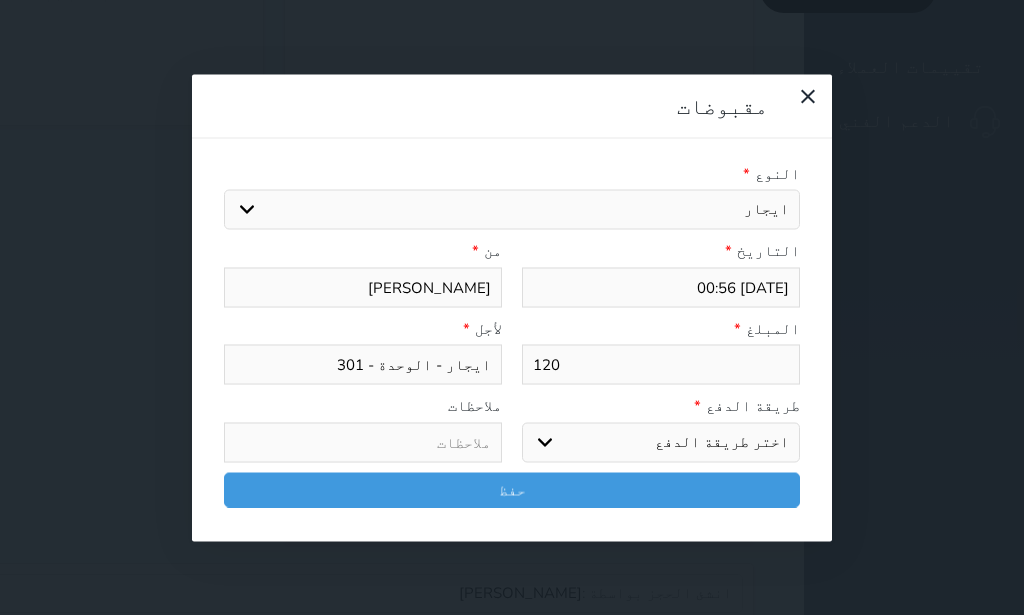 type on "120" 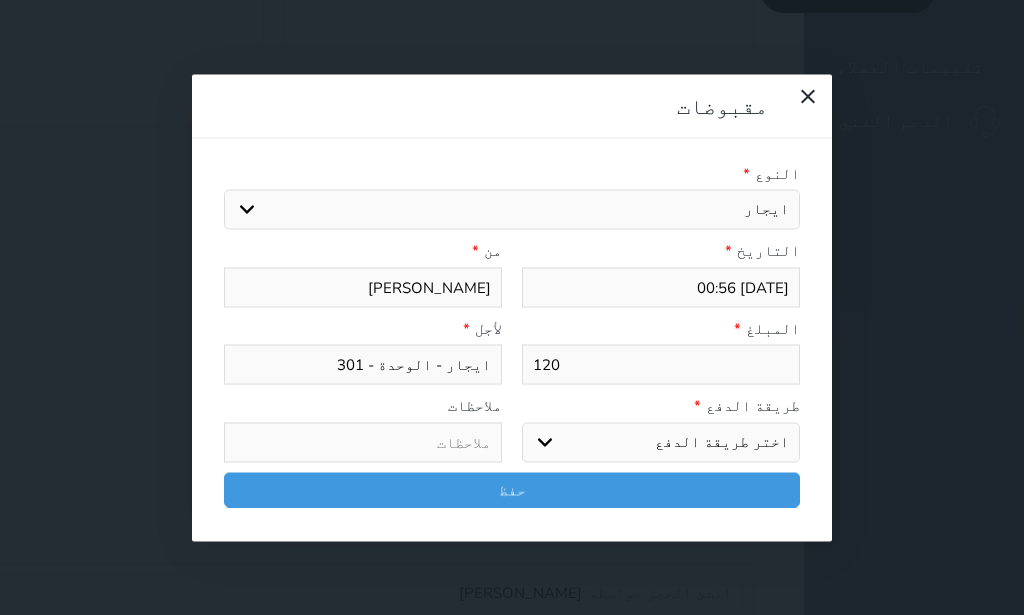 click on "اختر طريقة الدفع   دفع نقدى   تحويل بنكى   مدى   بطاقة ائتمان   آجل" at bounding box center [661, 442] 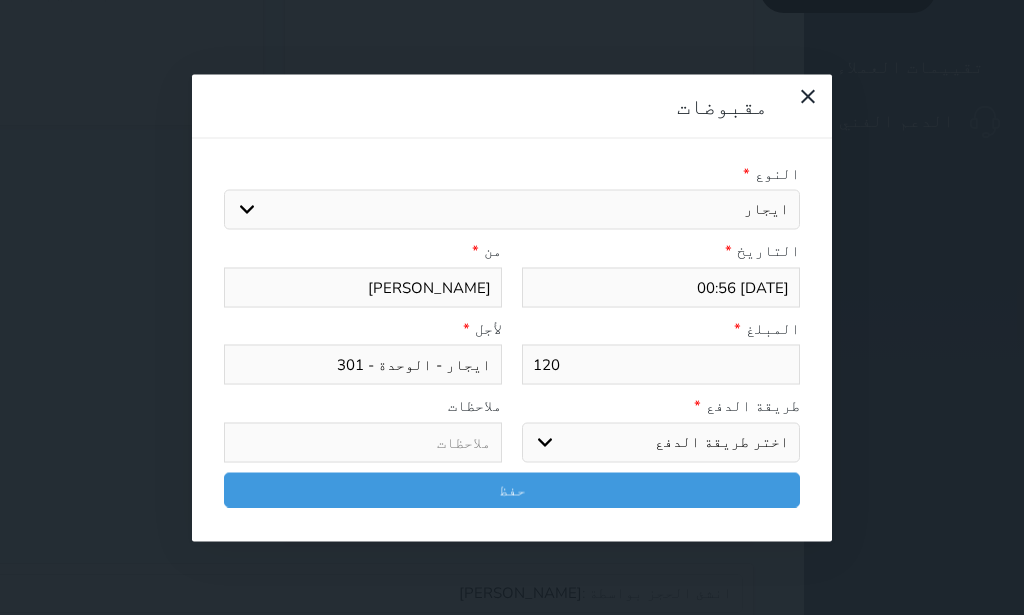 select on "cash" 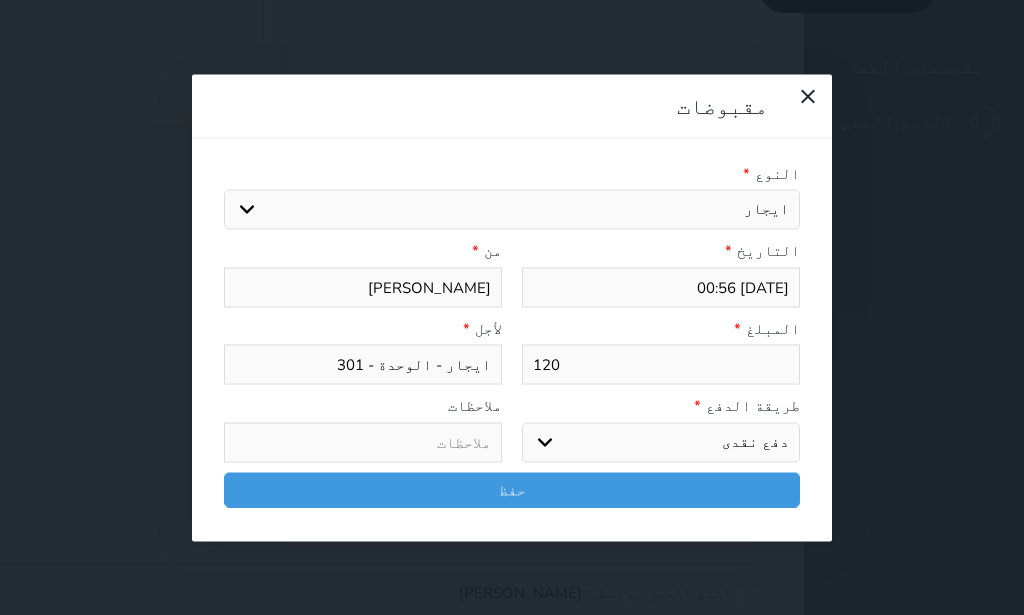 click on "دفع نقدى" at bounding box center (0, 0) 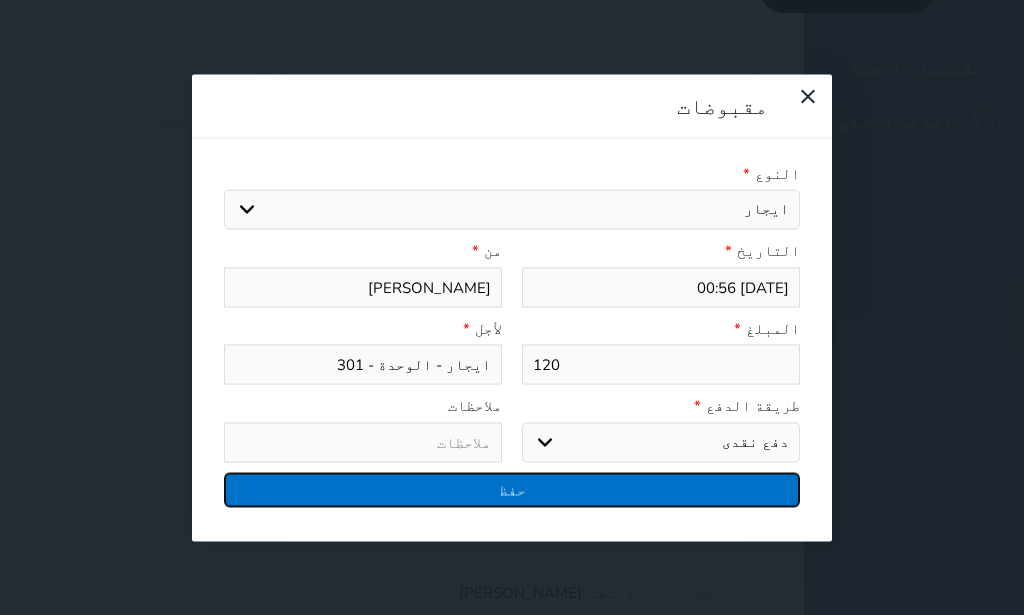 click on "حفظ" at bounding box center [512, 489] 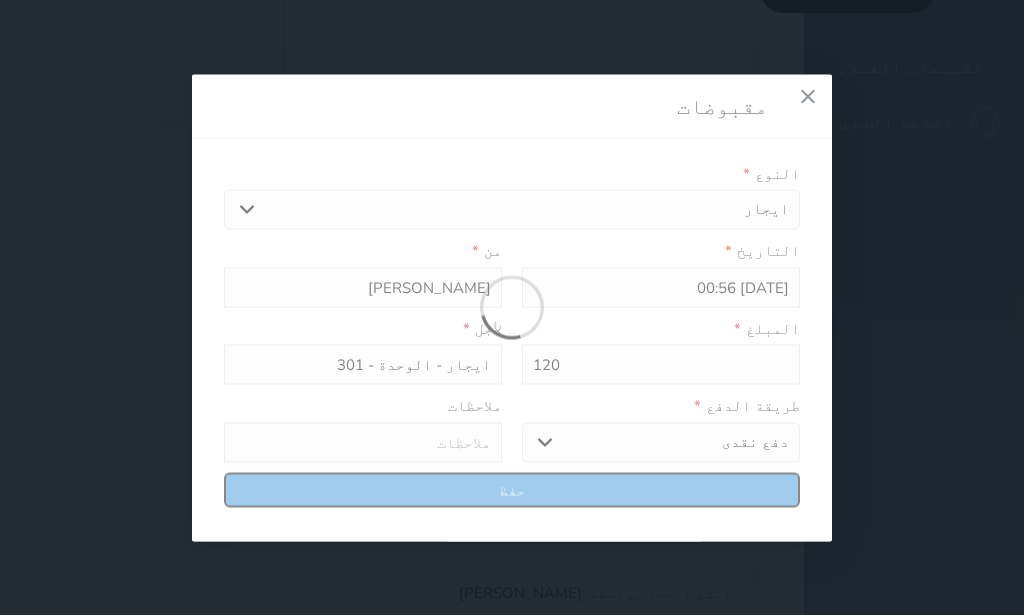 select 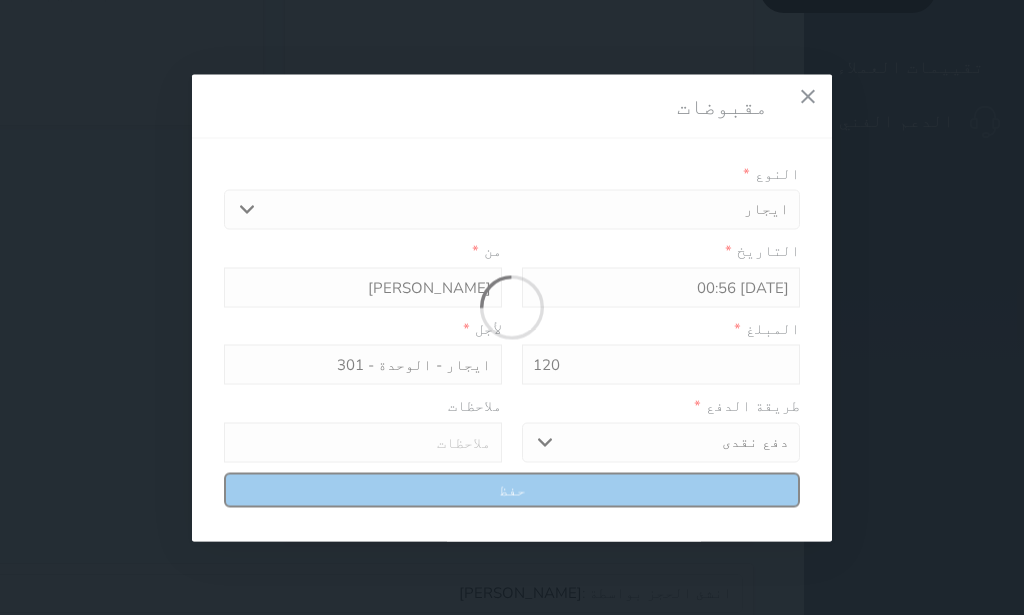 type 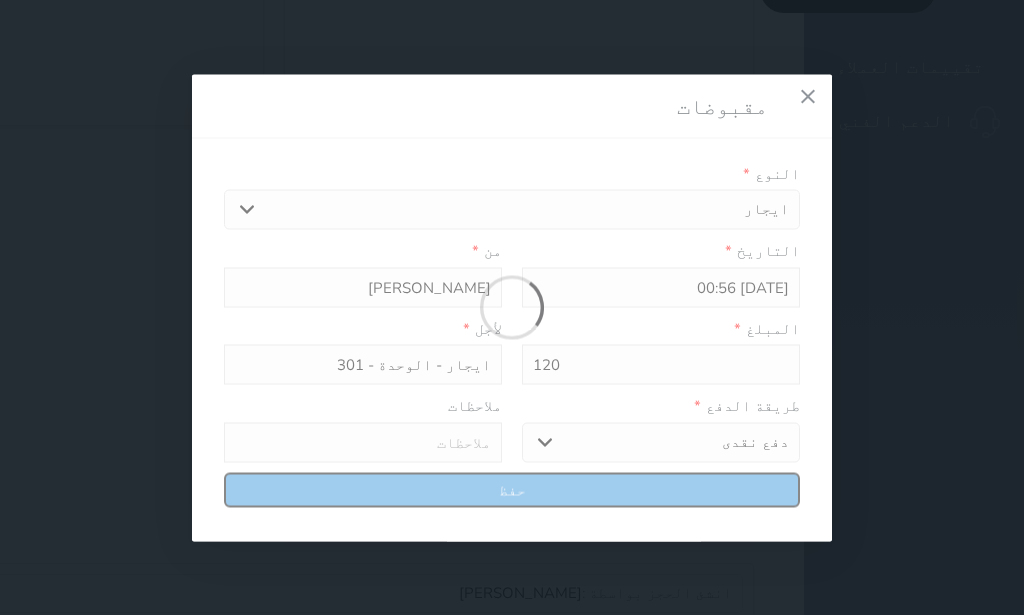 type on "0" 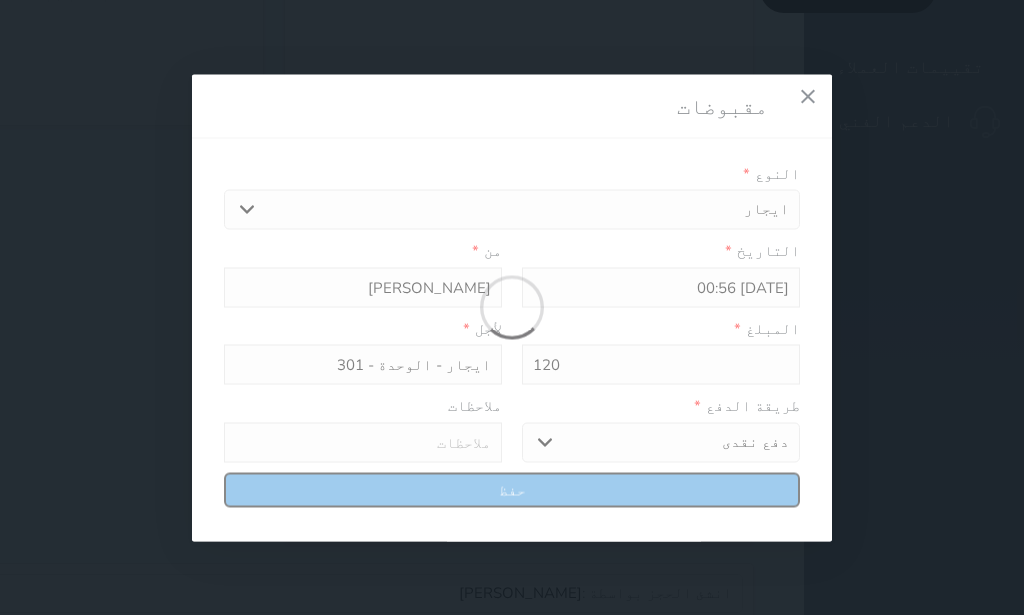 select 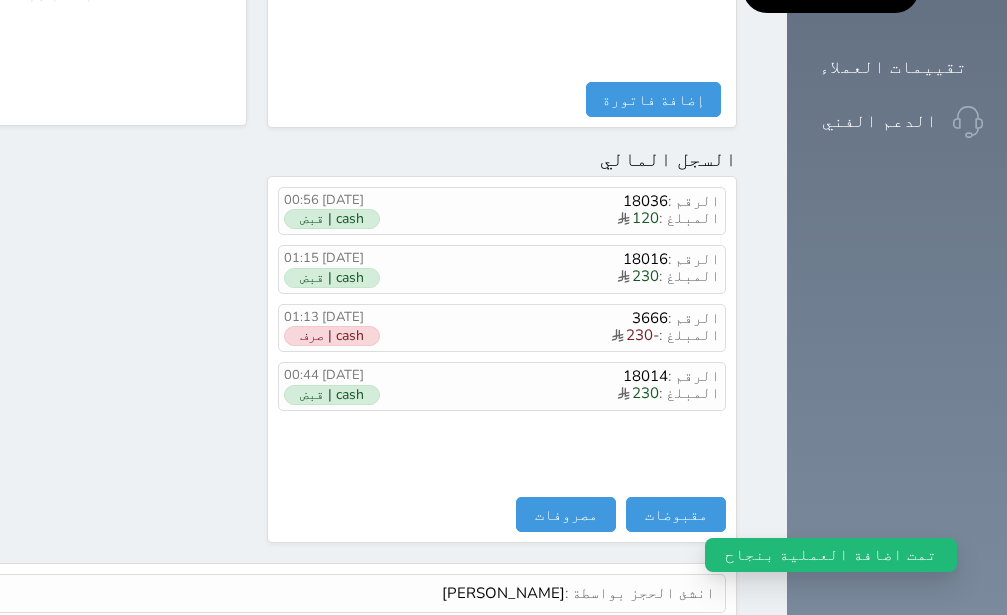scroll, scrollTop: 0, scrollLeft: 0, axis: both 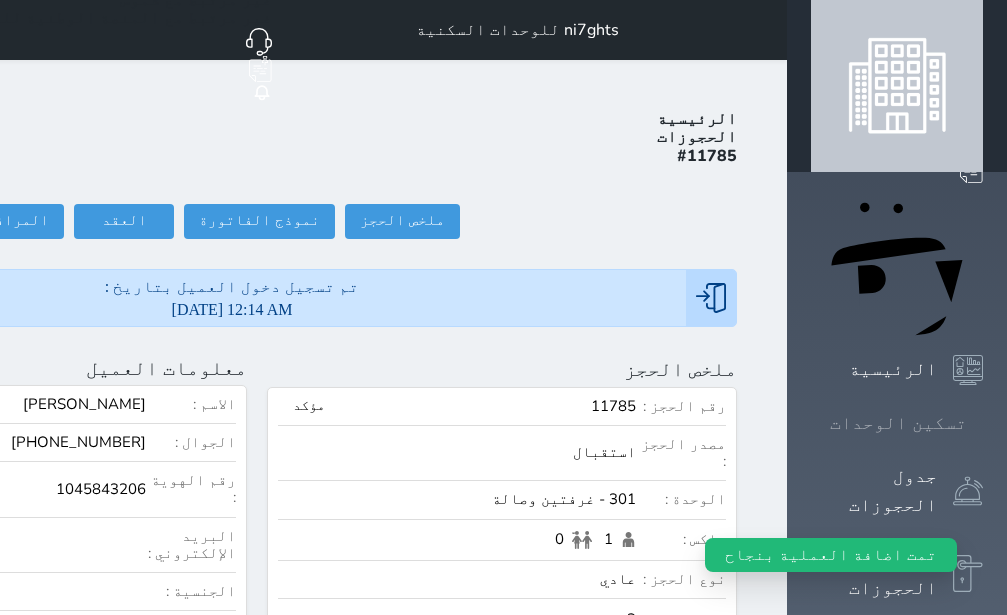 click on "تسكين الوحدات" at bounding box center [898, 423] 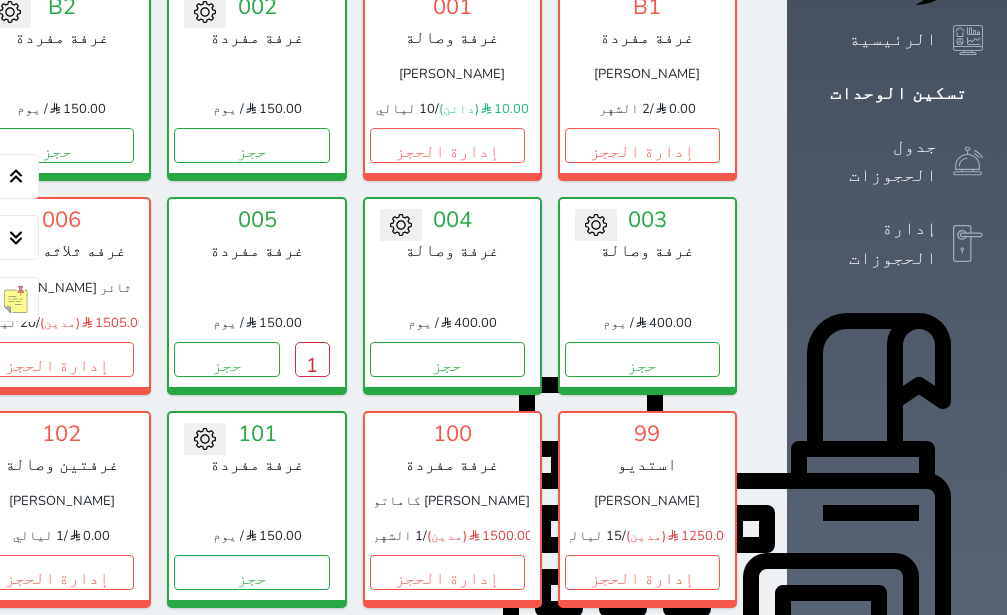 scroll, scrollTop: 0, scrollLeft: 0, axis: both 